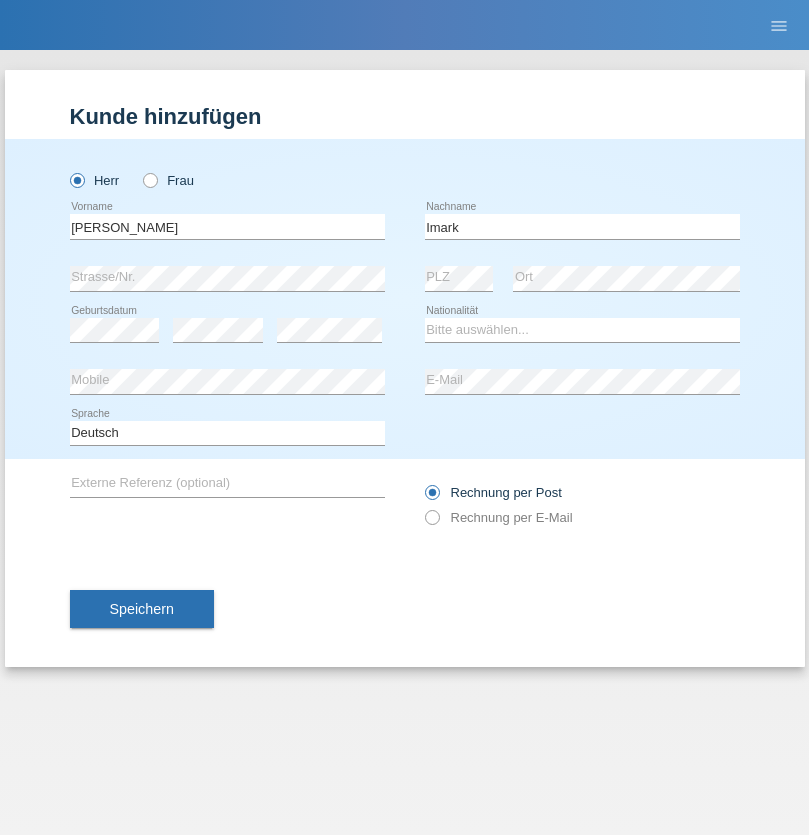 scroll, scrollTop: 0, scrollLeft: 0, axis: both 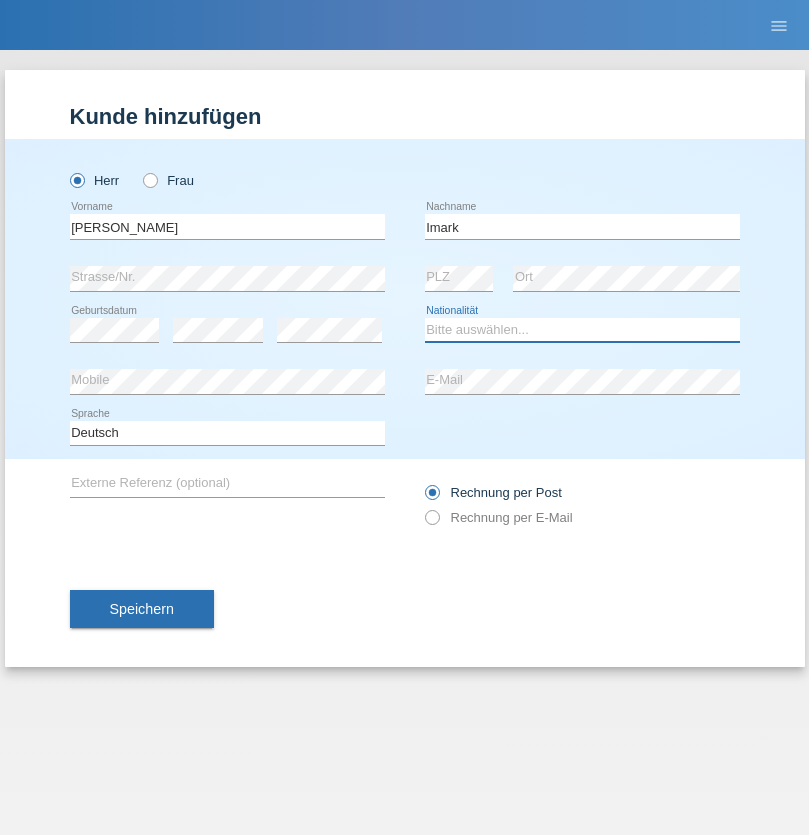 select on "CH" 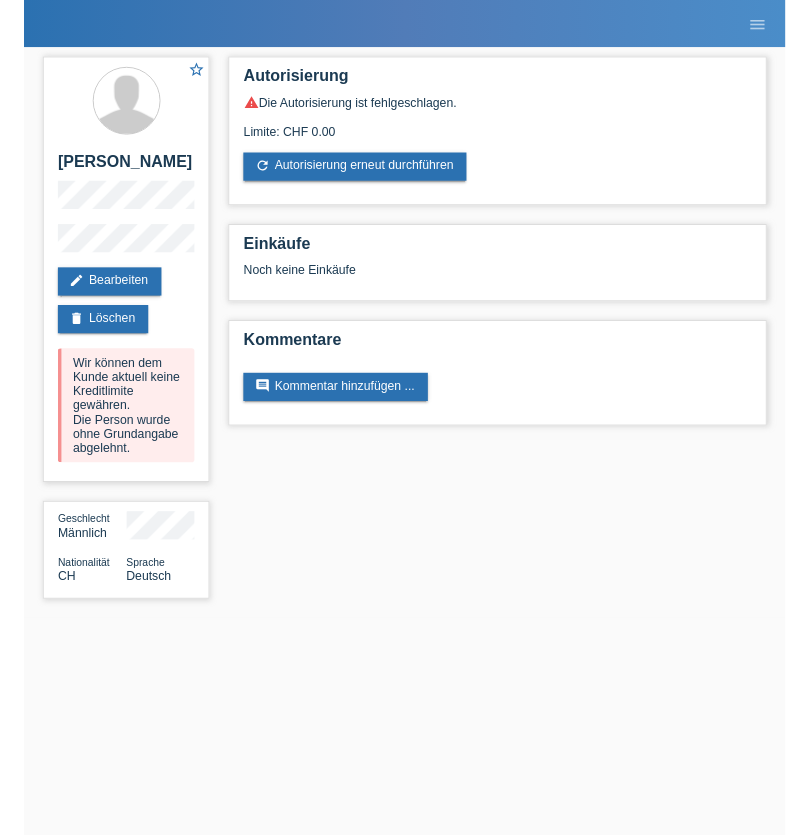 scroll, scrollTop: 0, scrollLeft: 0, axis: both 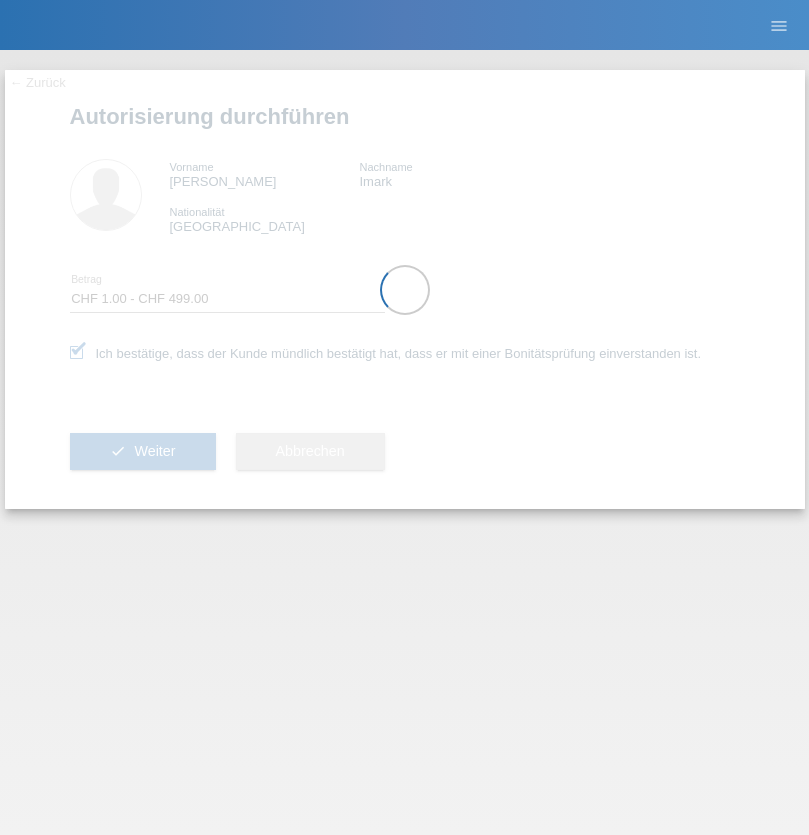 select on "1" 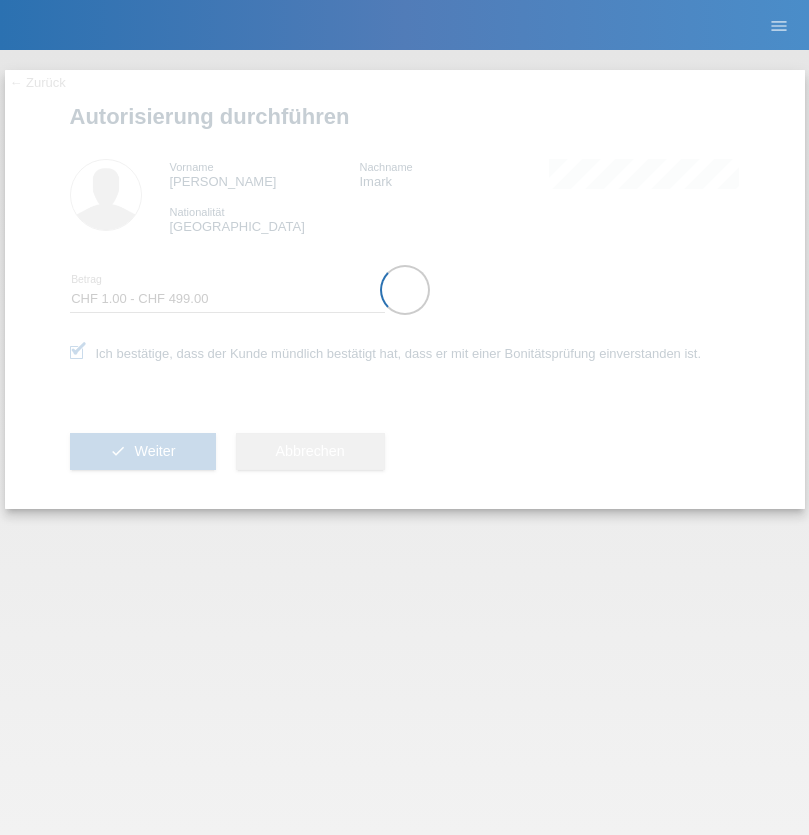scroll, scrollTop: 0, scrollLeft: 0, axis: both 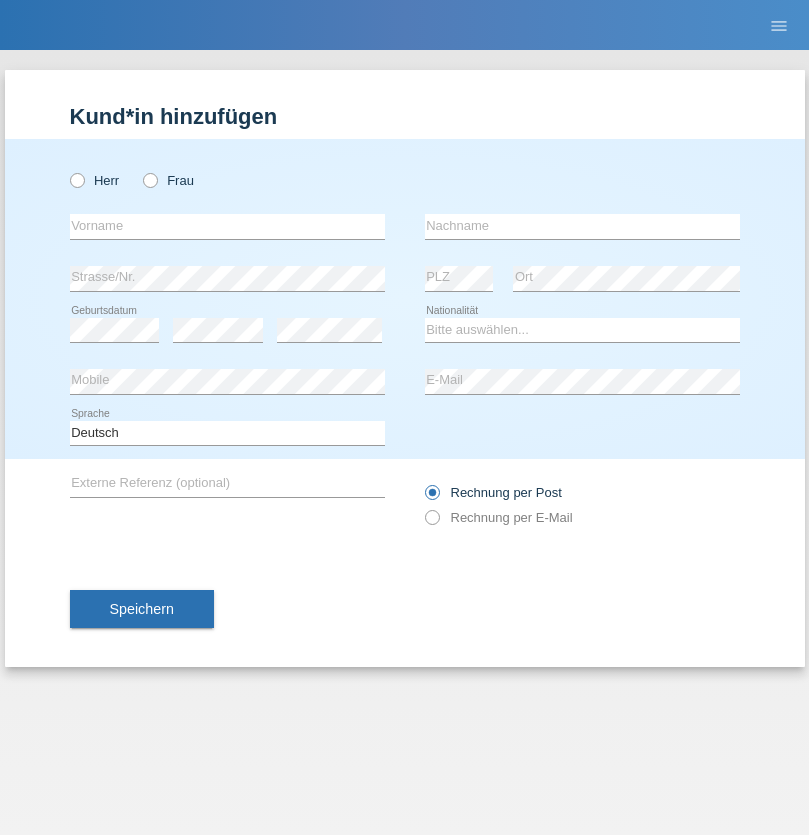 radio on "true" 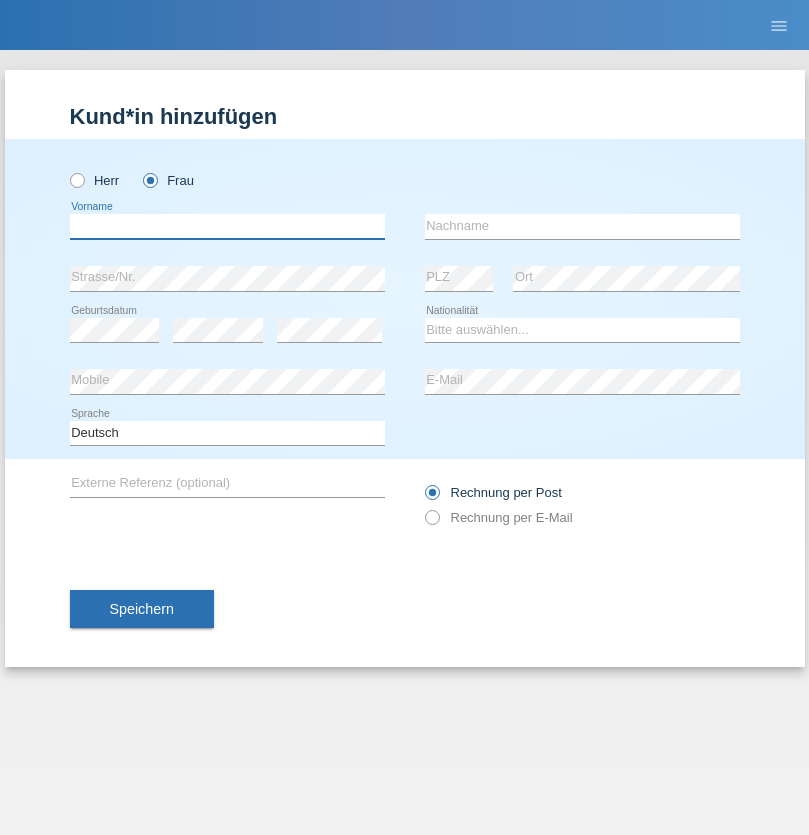 click at bounding box center [227, 226] 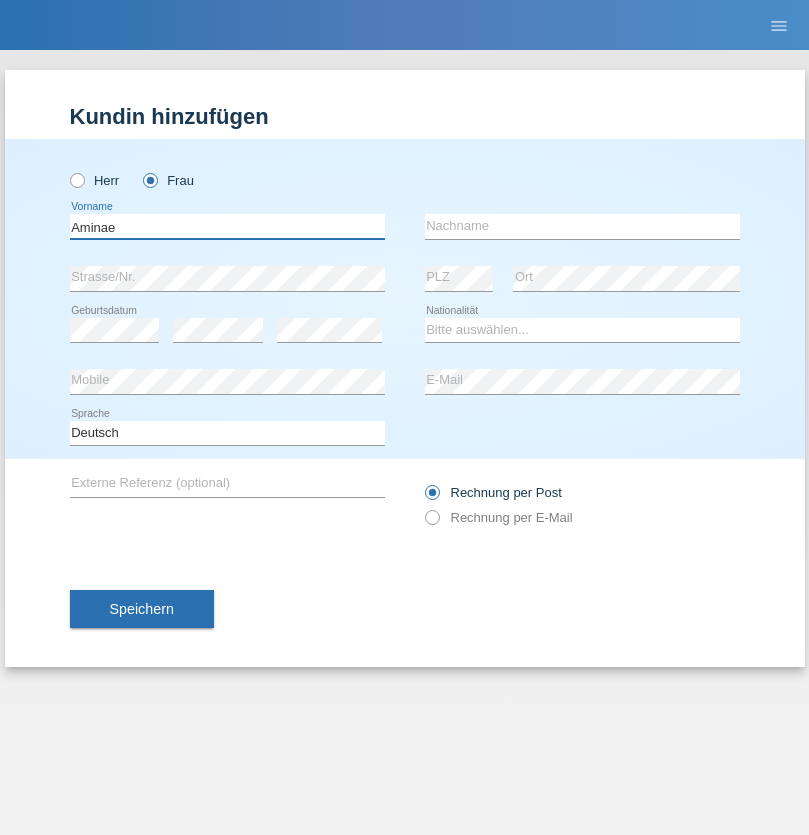 type on "Aminae" 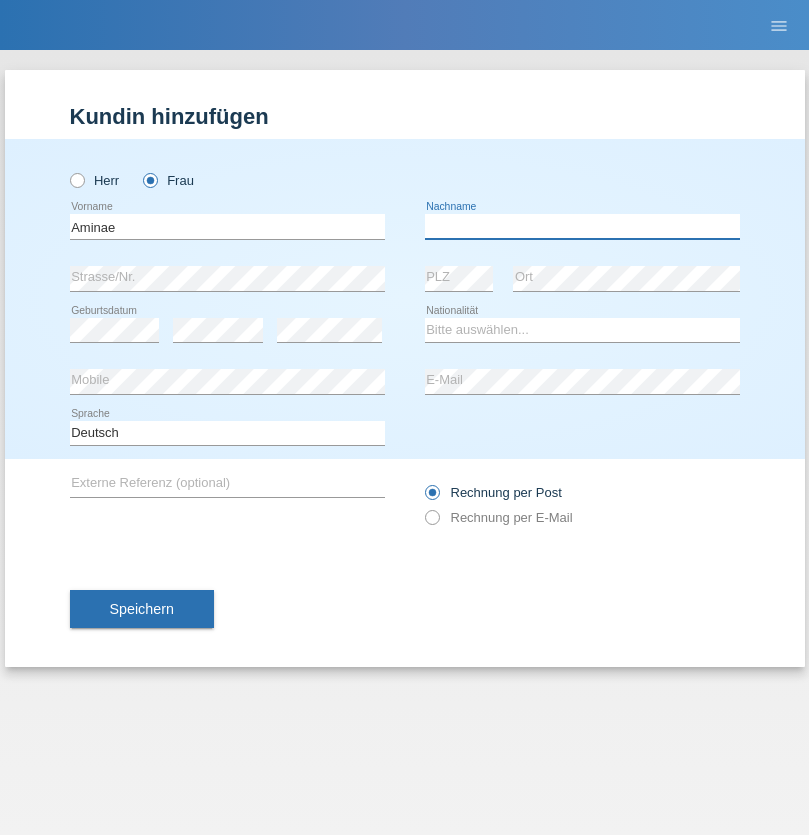 click at bounding box center (582, 226) 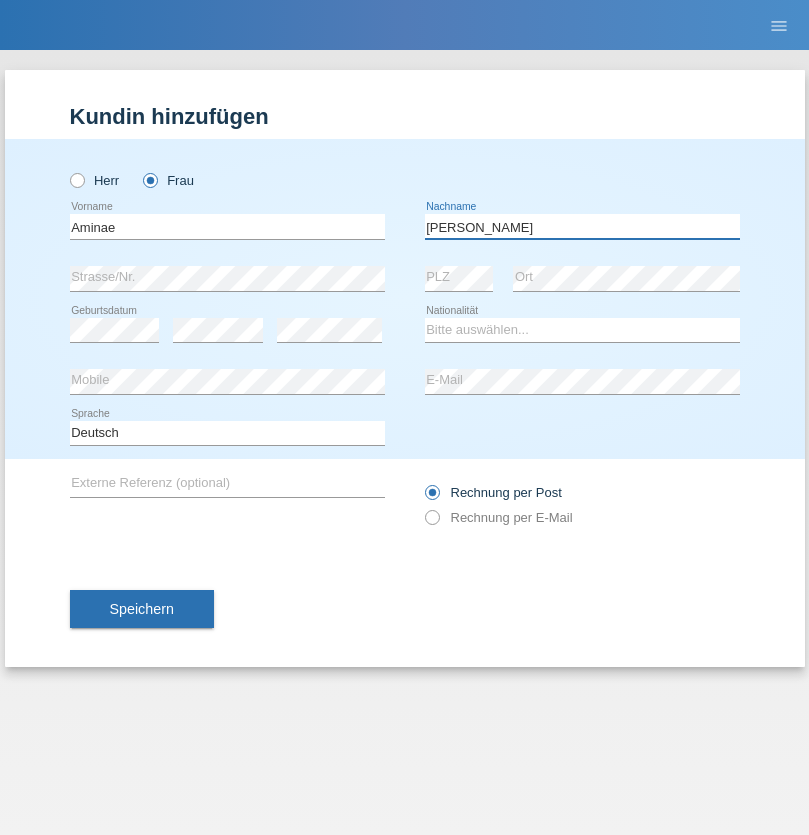 type on "Fluckiger" 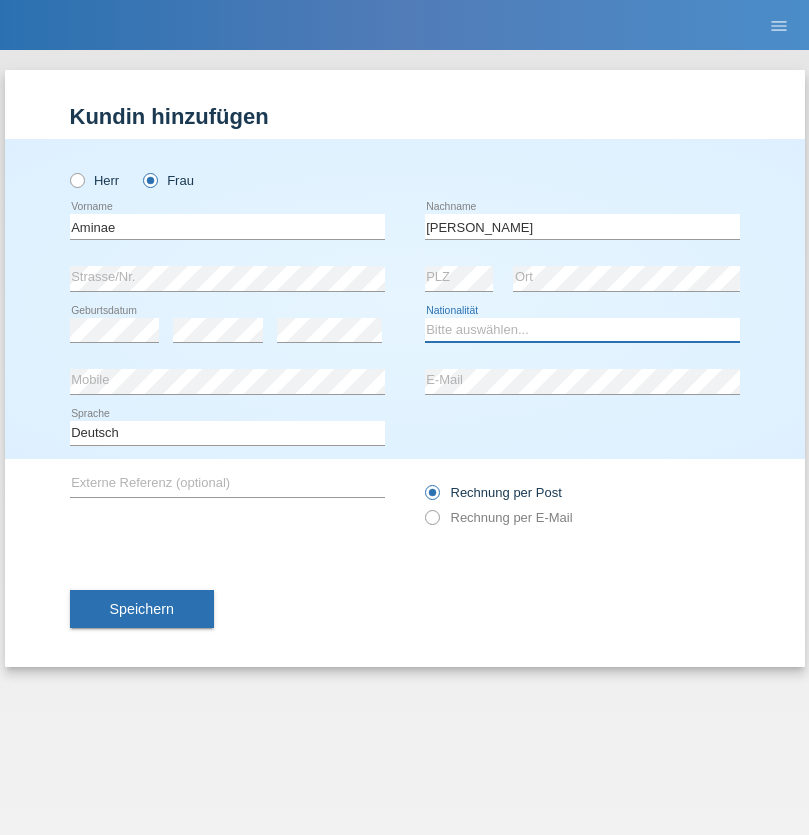 select on "CH" 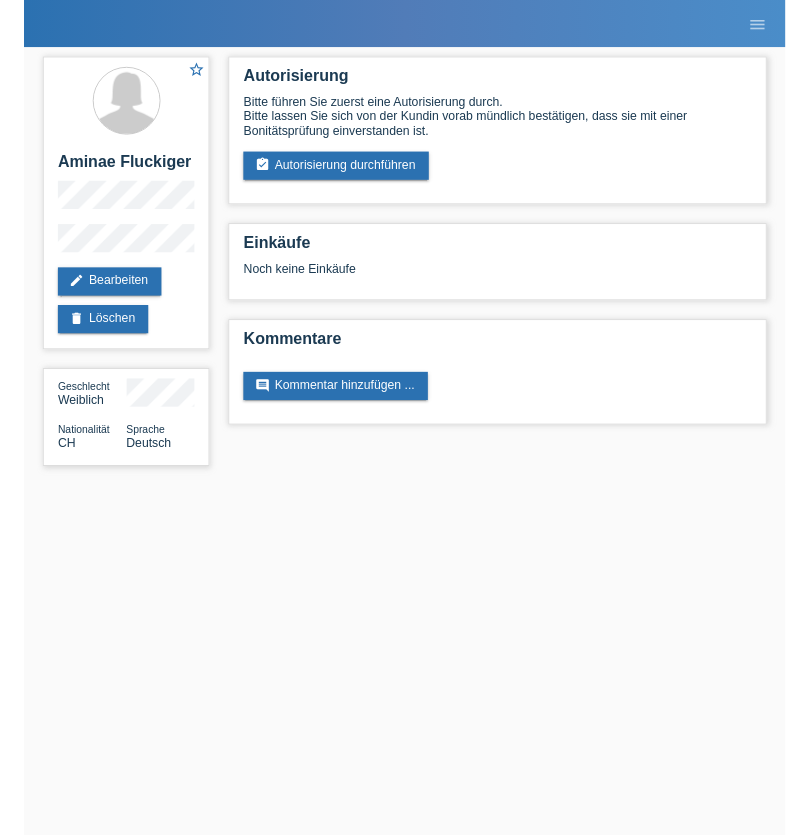 scroll, scrollTop: 0, scrollLeft: 0, axis: both 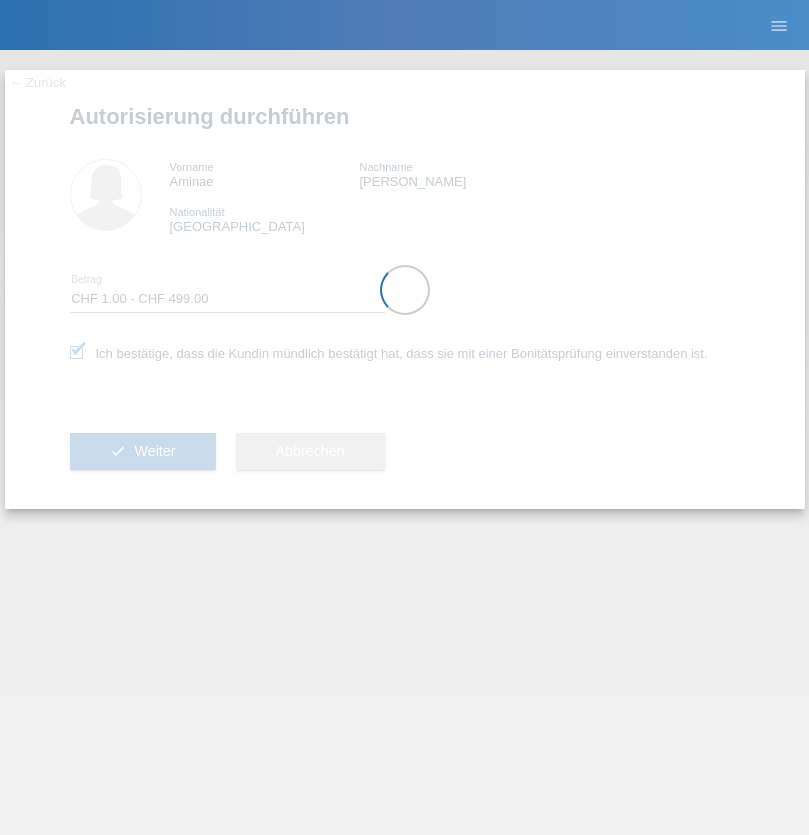 select on "1" 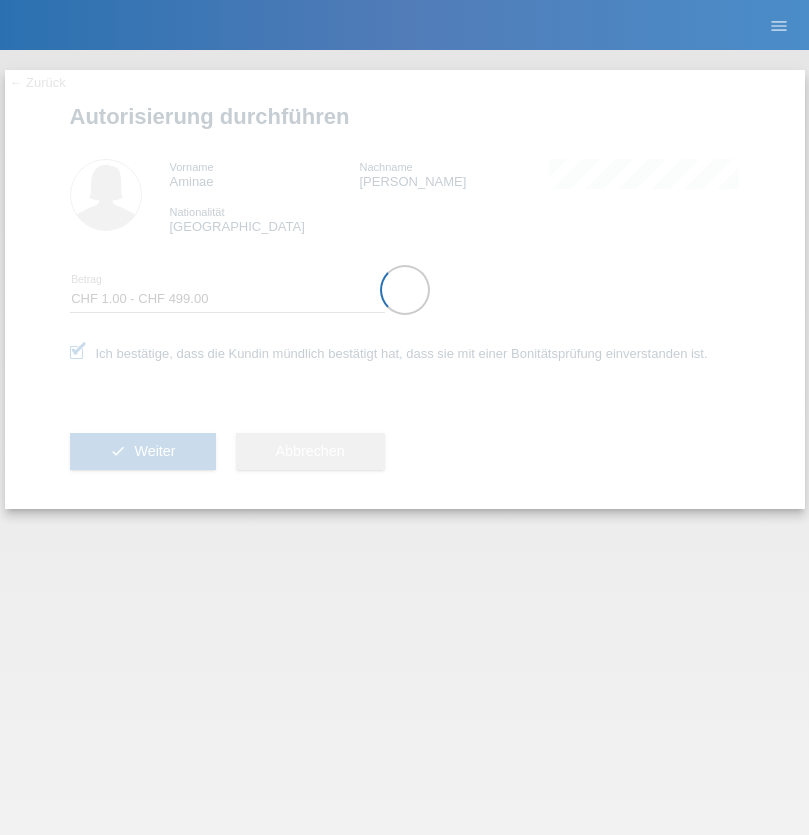 scroll, scrollTop: 0, scrollLeft: 0, axis: both 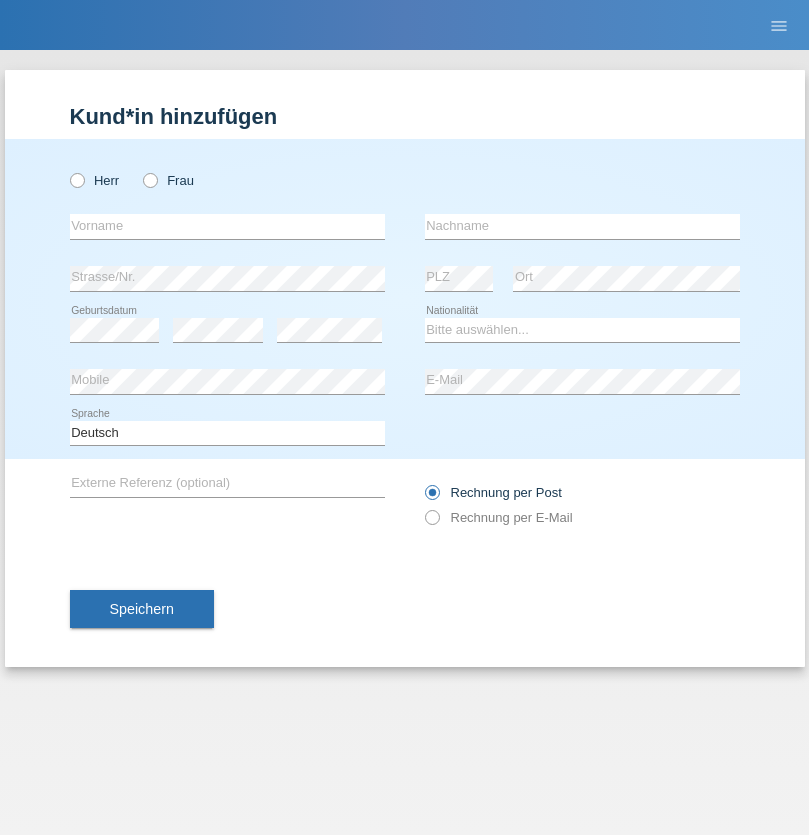 radio on "true" 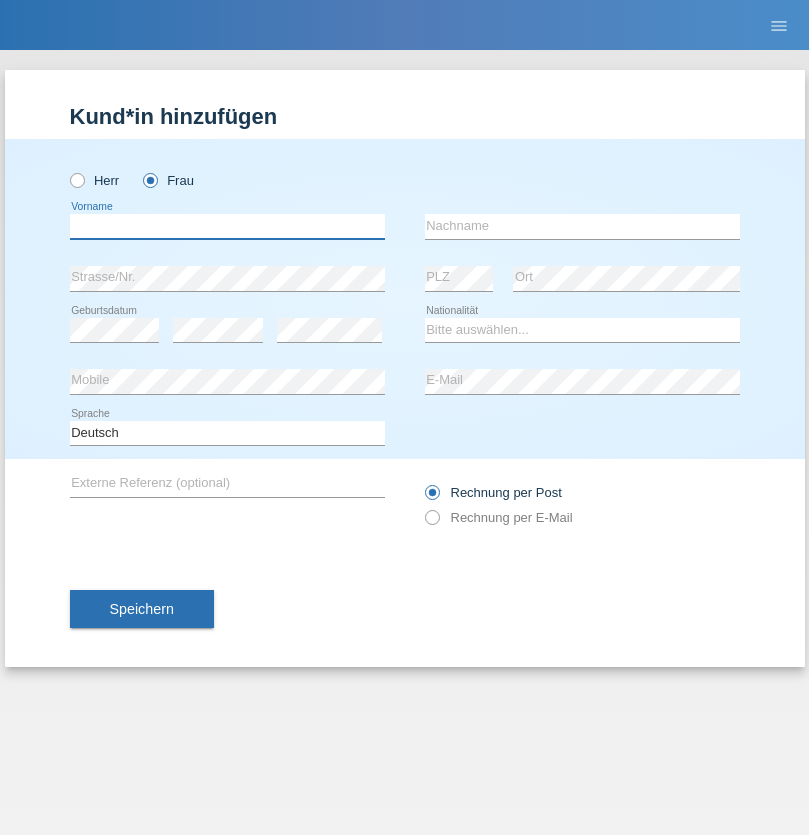 click at bounding box center (227, 226) 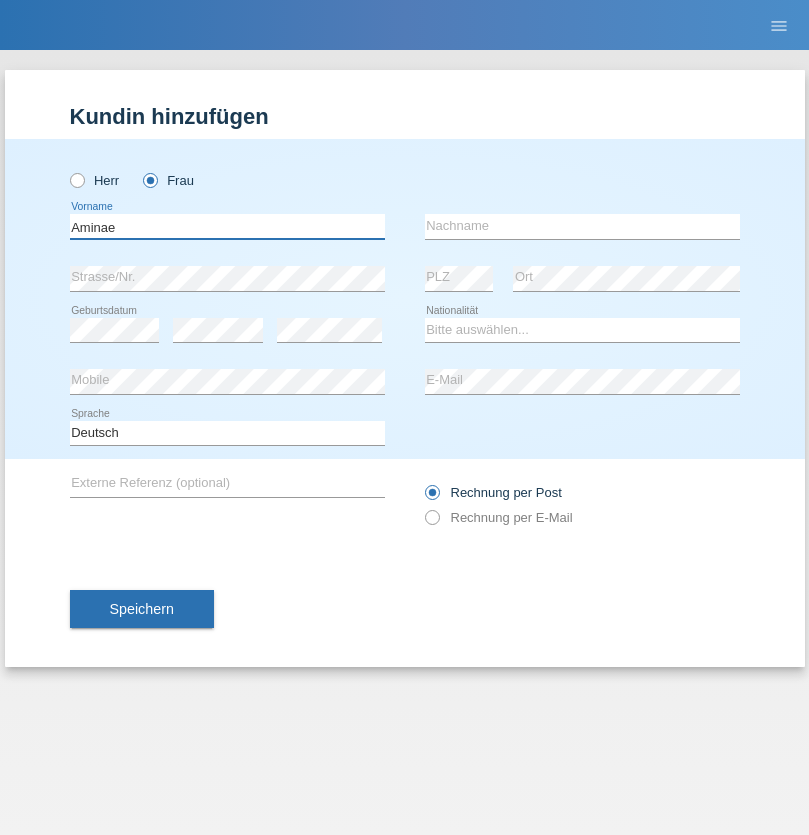 type on "Aminae" 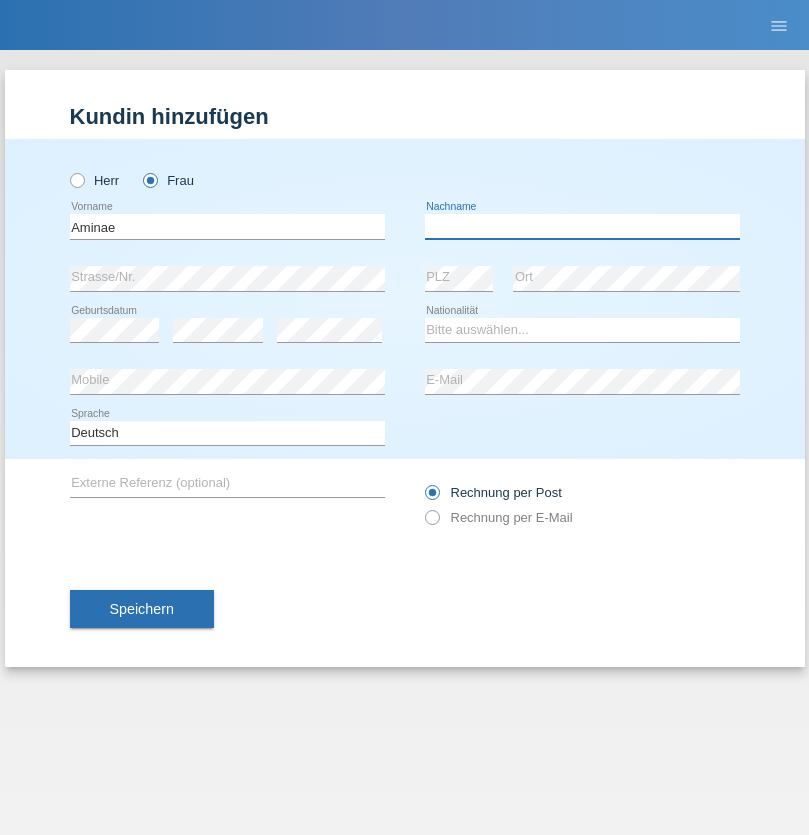 click at bounding box center (582, 226) 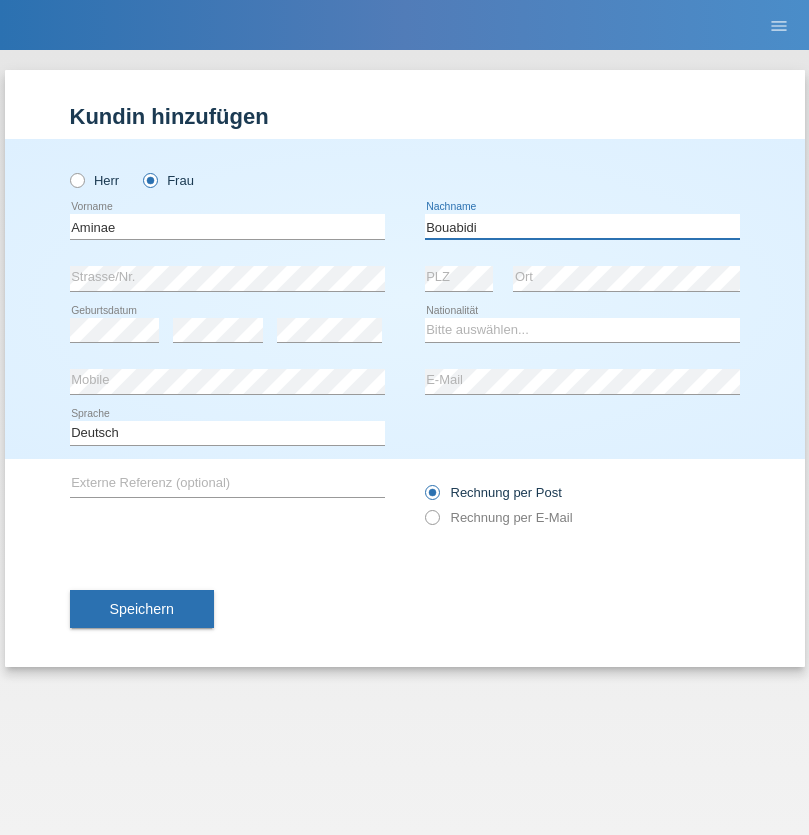 type on "Bouabidi" 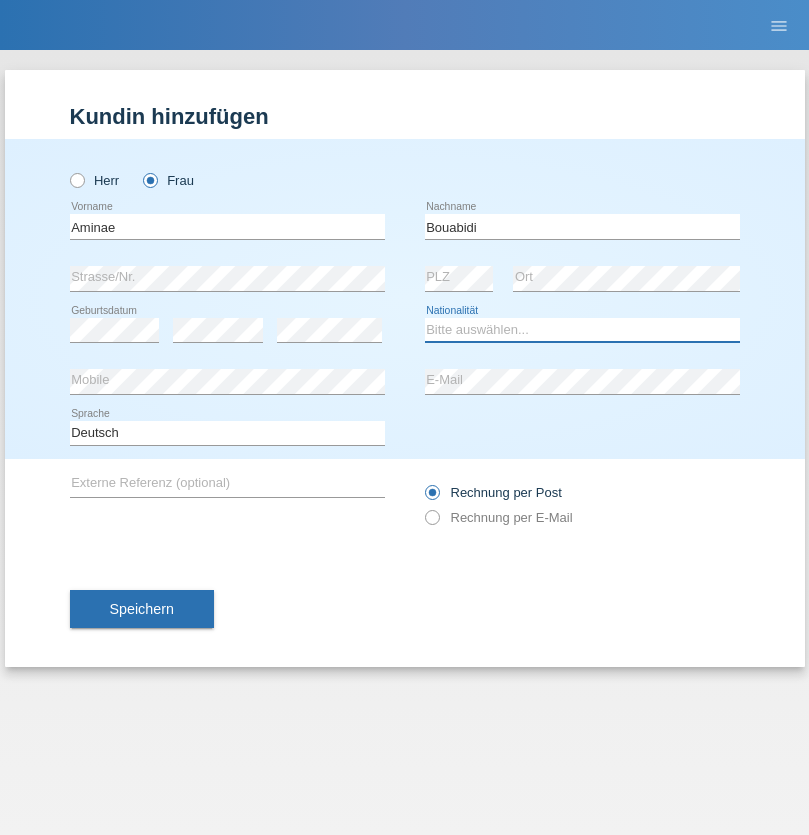 select on "CH" 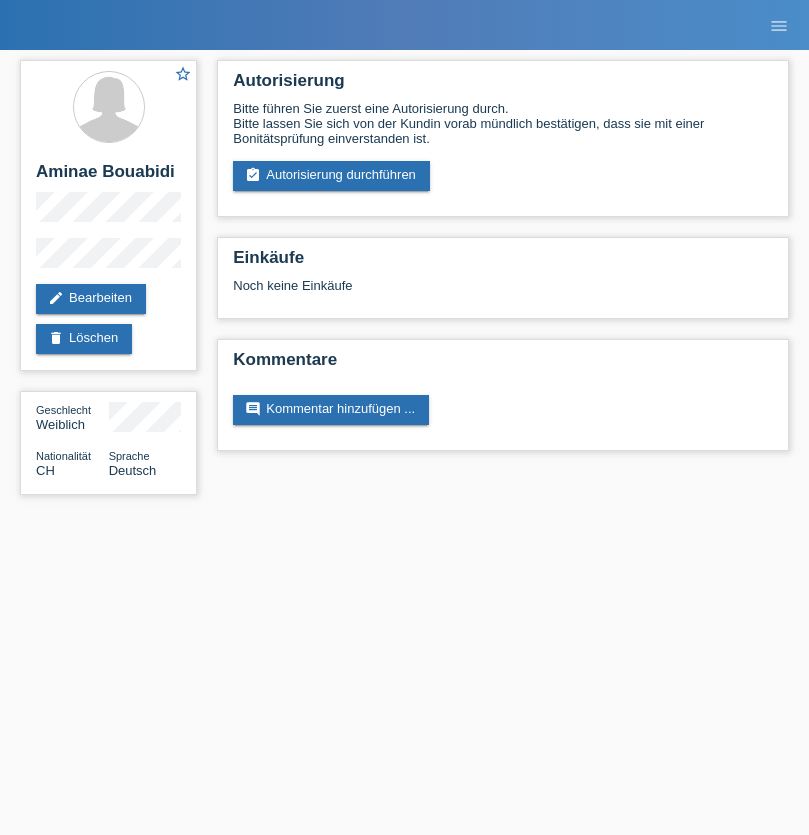 scroll, scrollTop: 0, scrollLeft: 0, axis: both 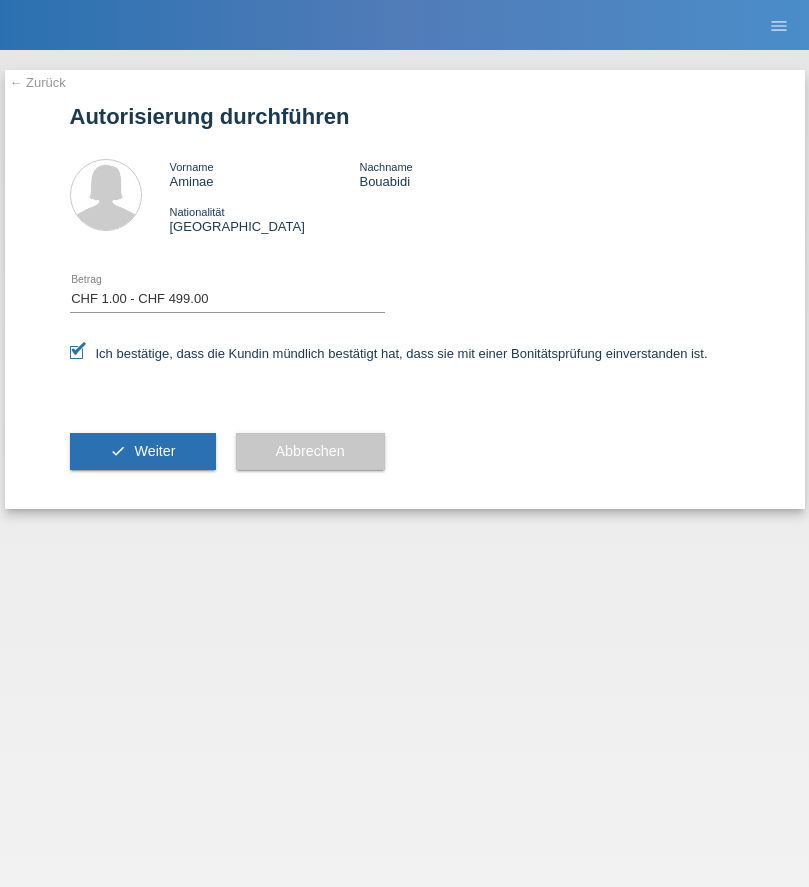 select on "1" 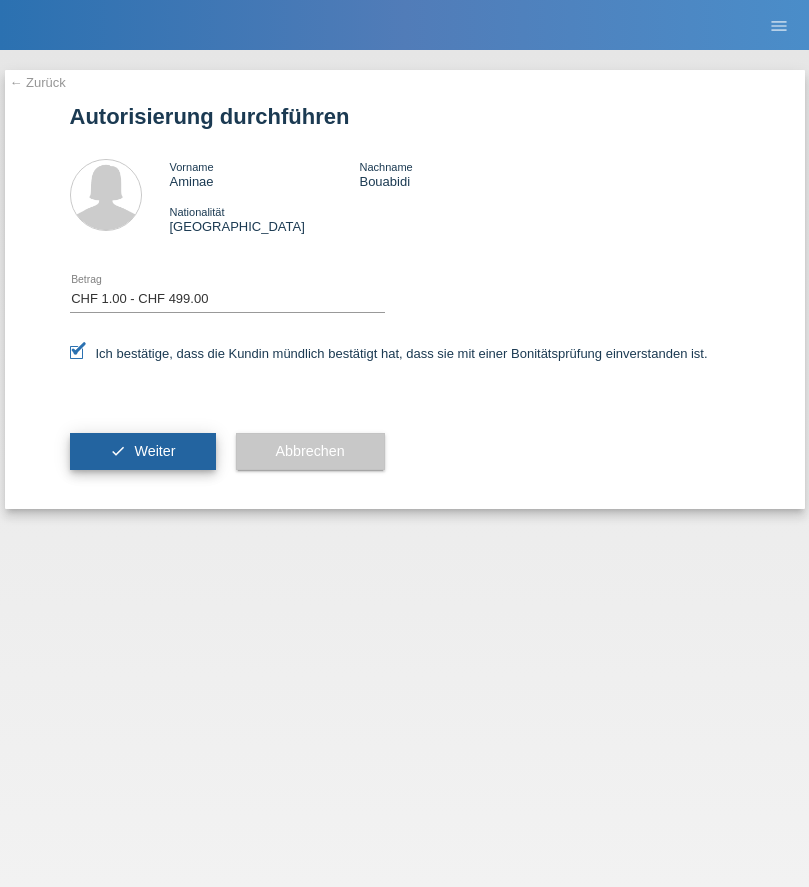 click on "Weiter" at bounding box center [154, 451] 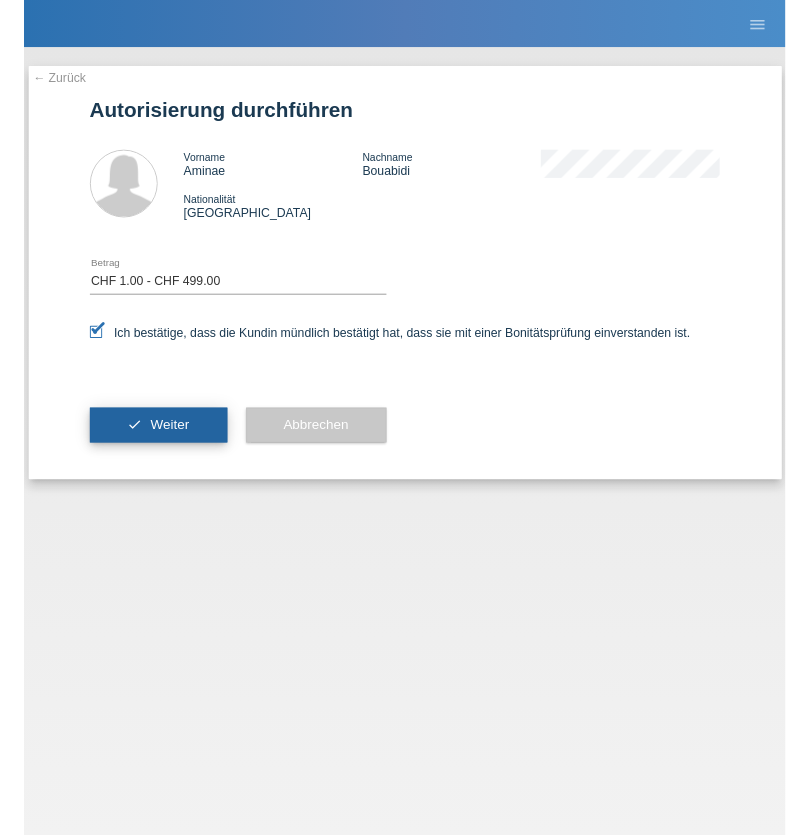 scroll, scrollTop: 0, scrollLeft: 0, axis: both 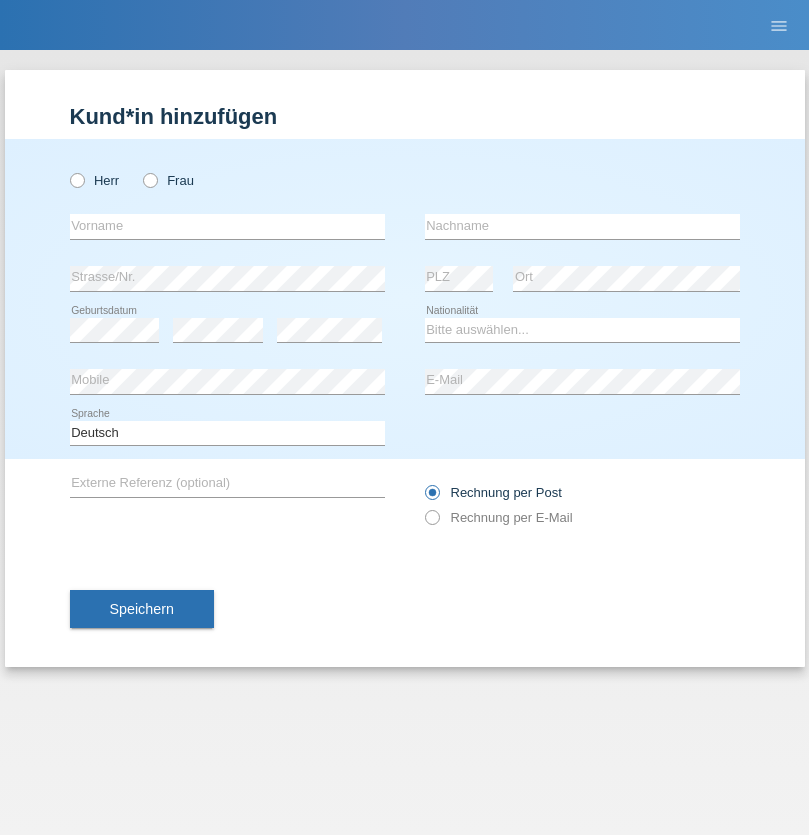 radio on "true" 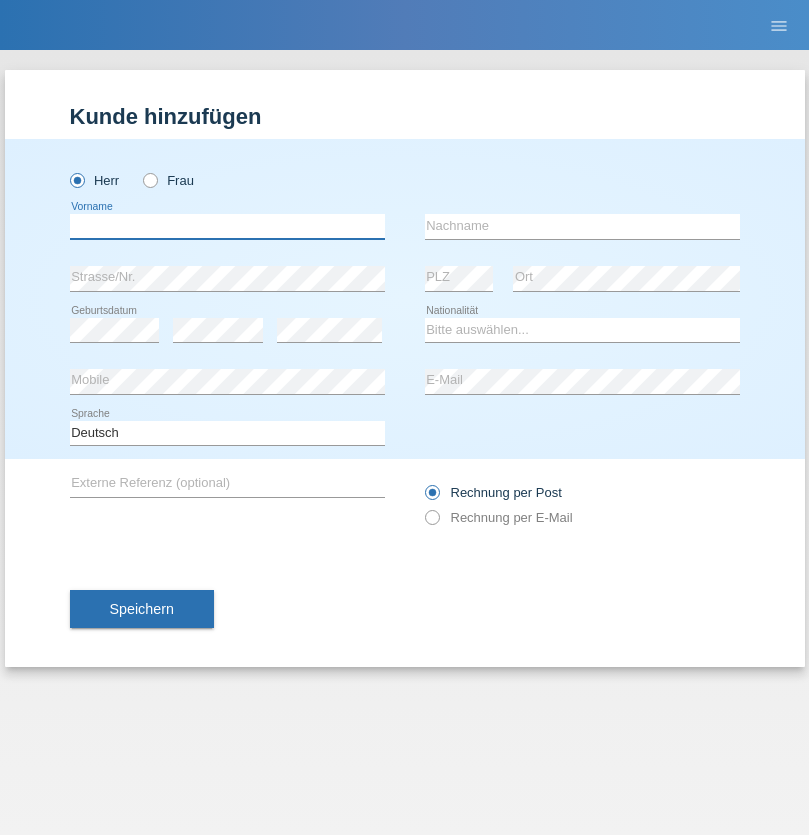 click at bounding box center [227, 226] 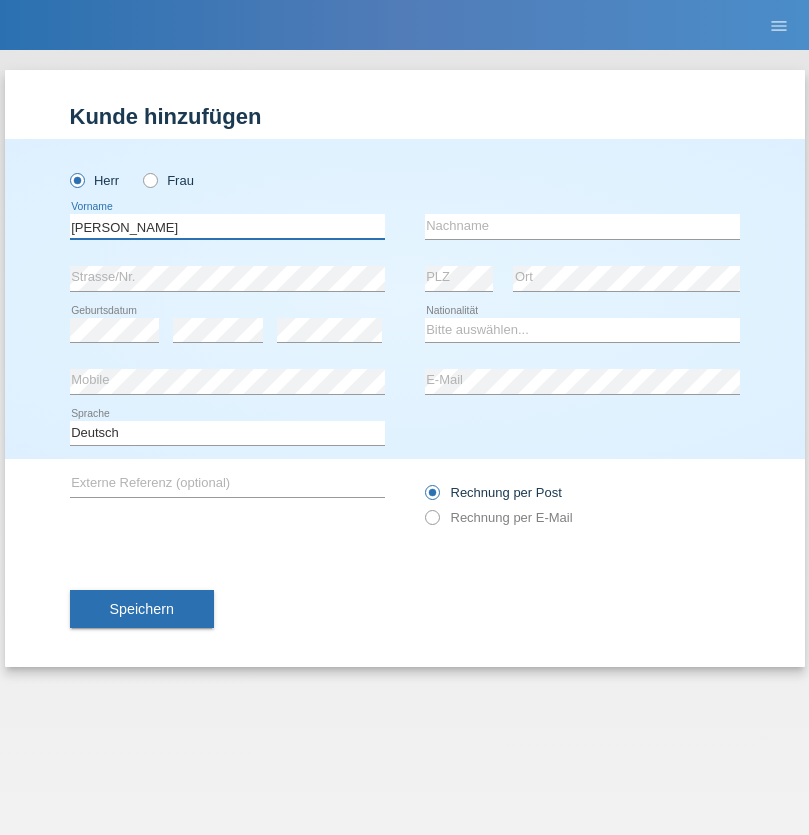 type on "[PERSON_NAME]" 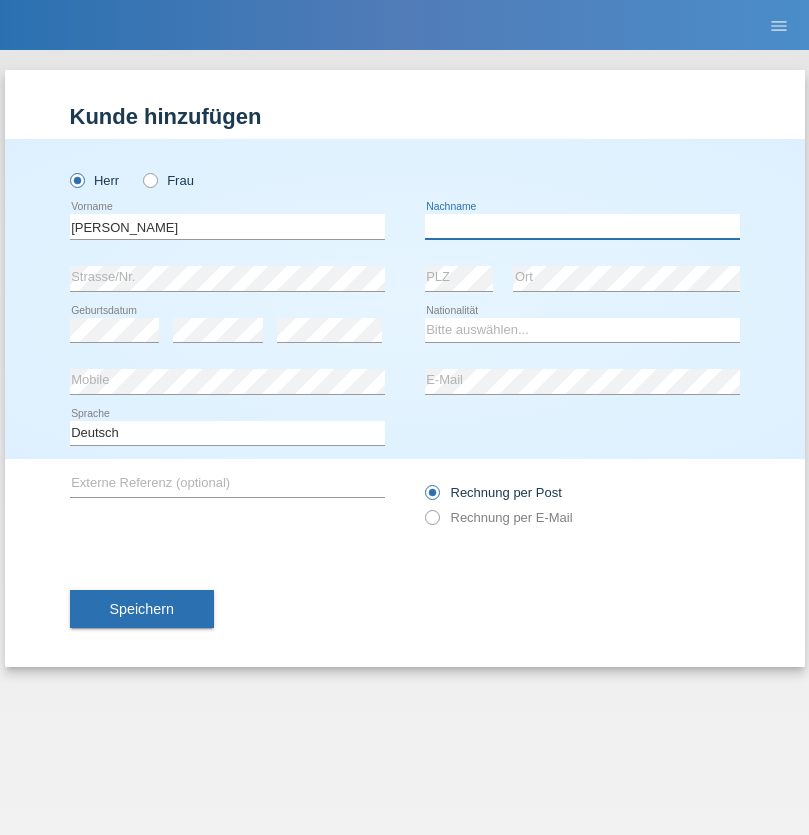click at bounding box center [582, 226] 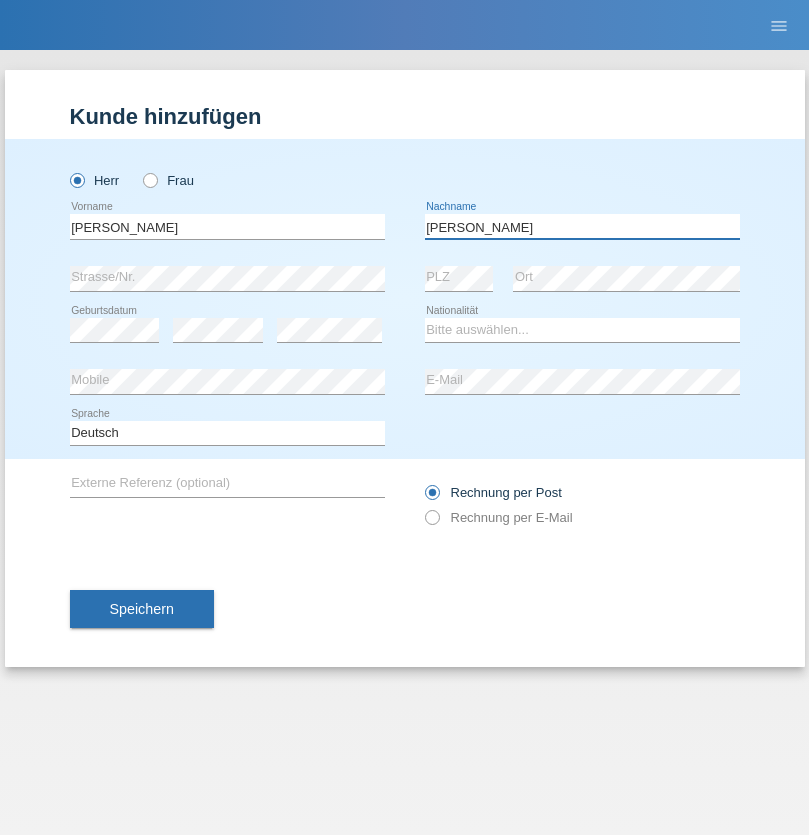 type on "[PERSON_NAME]" 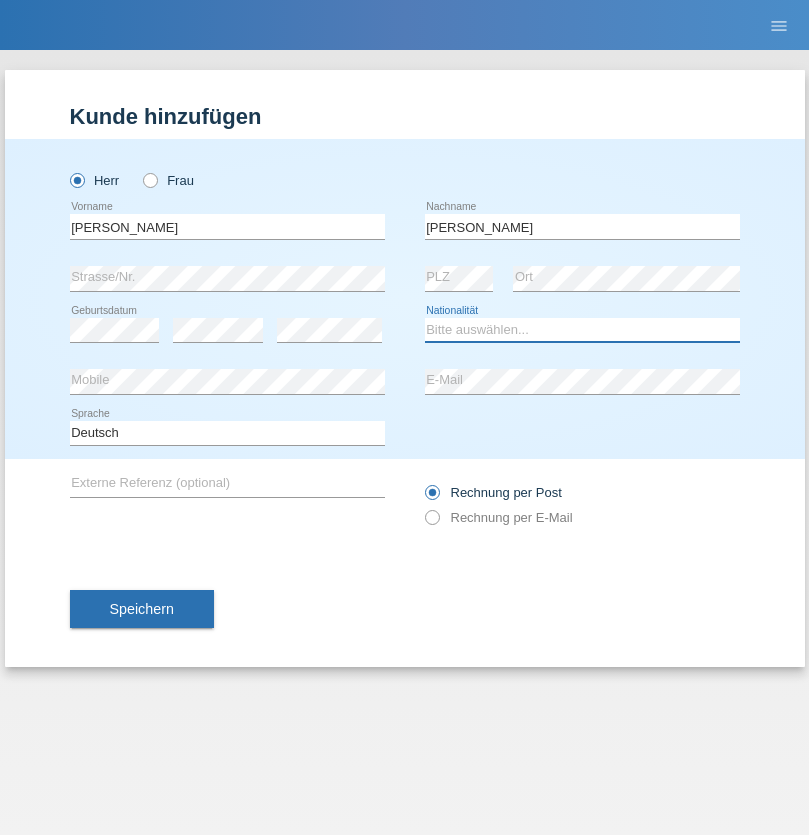 select on "CH" 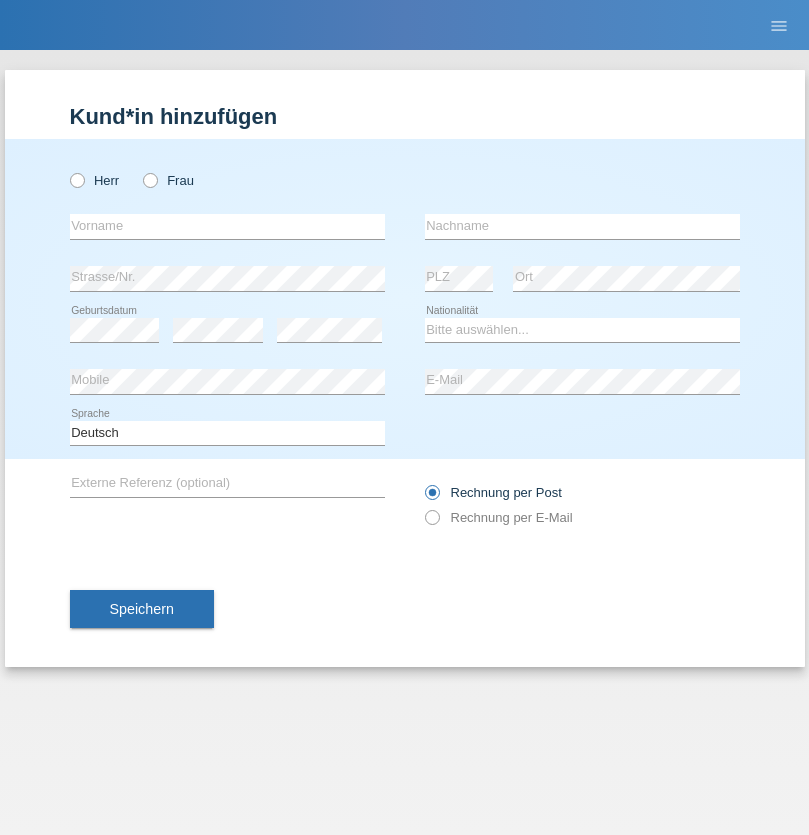 scroll, scrollTop: 0, scrollLeft: 0, axis: both 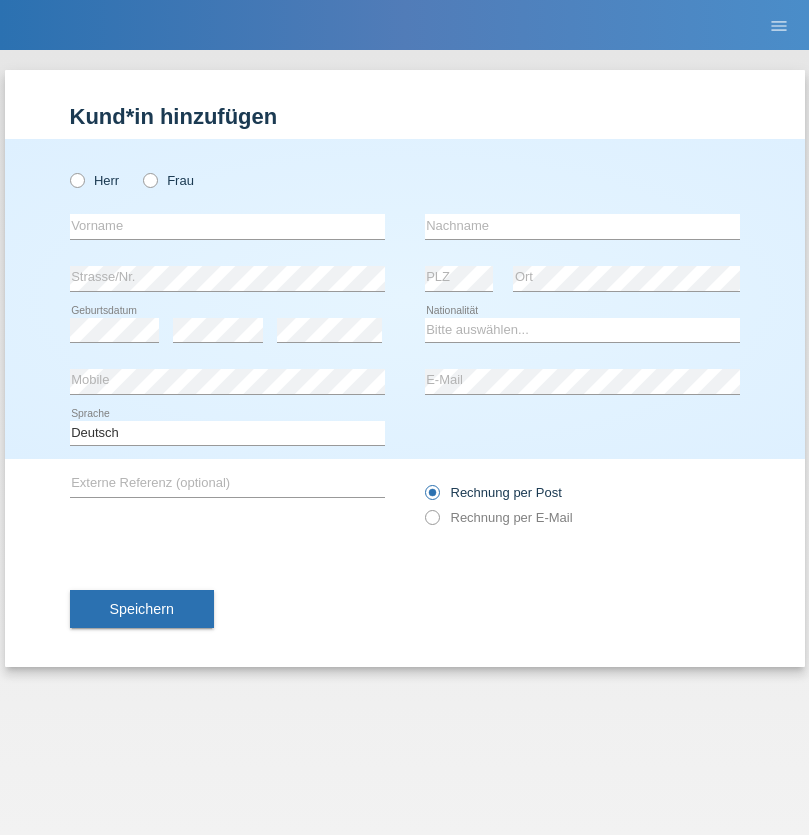 radio on "true" 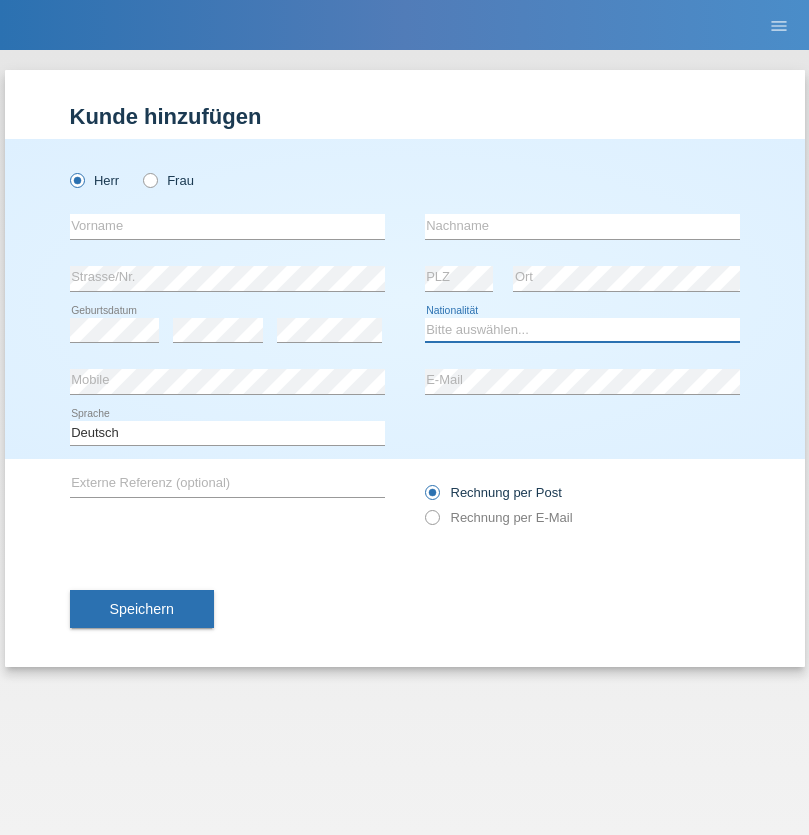 select on "XK" 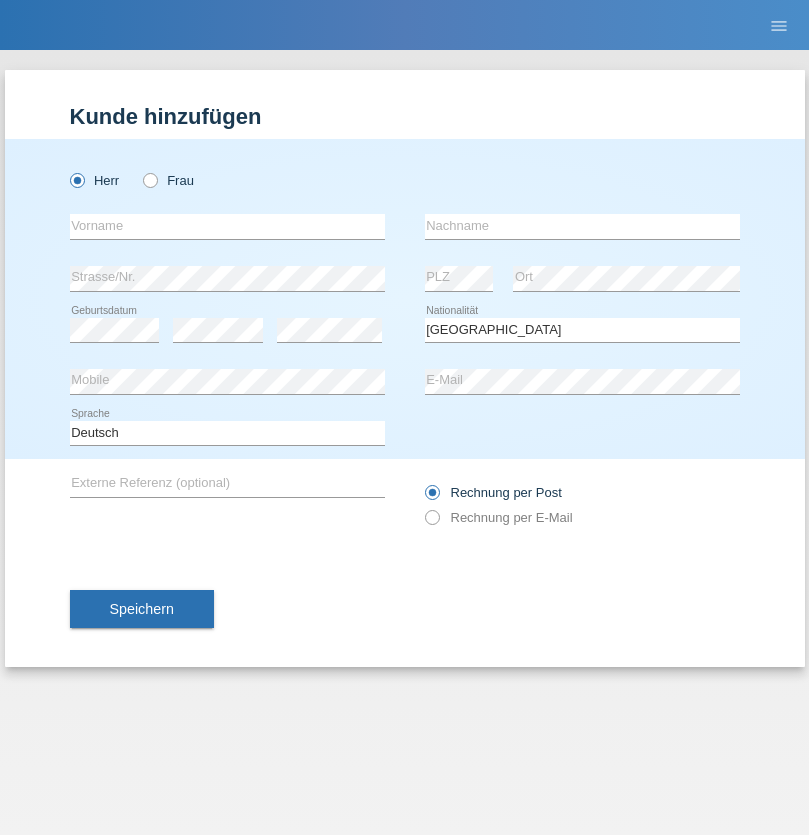 select on "C" 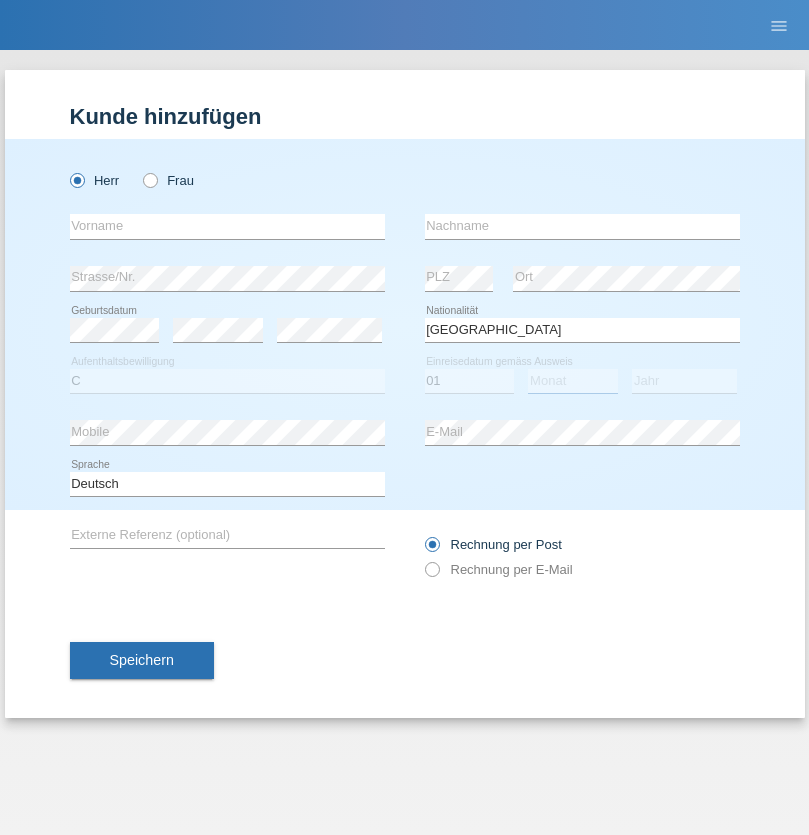 select on "02" 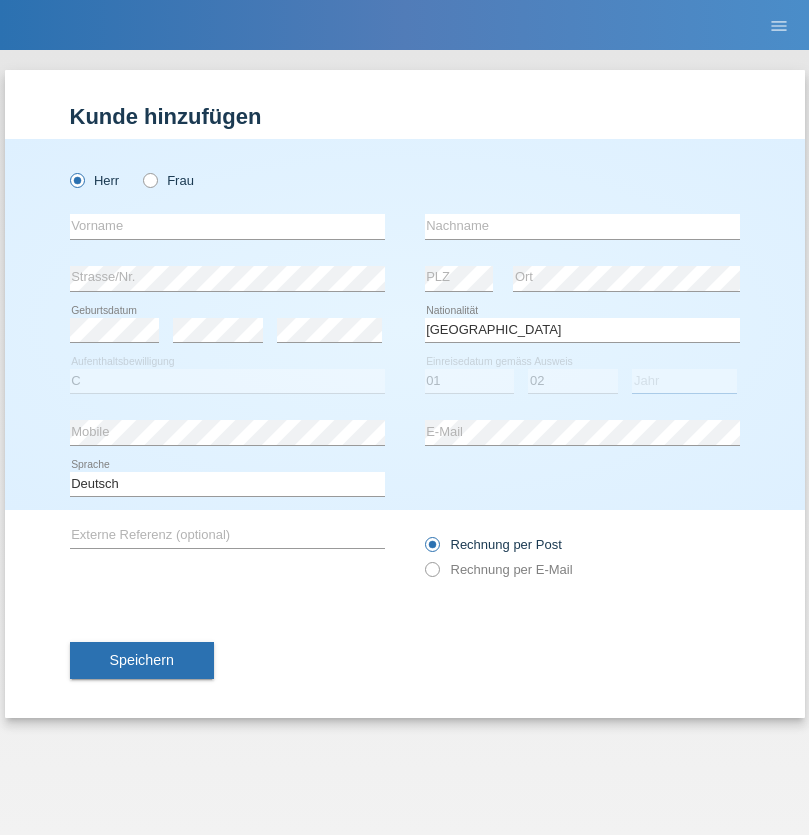select on "1980" 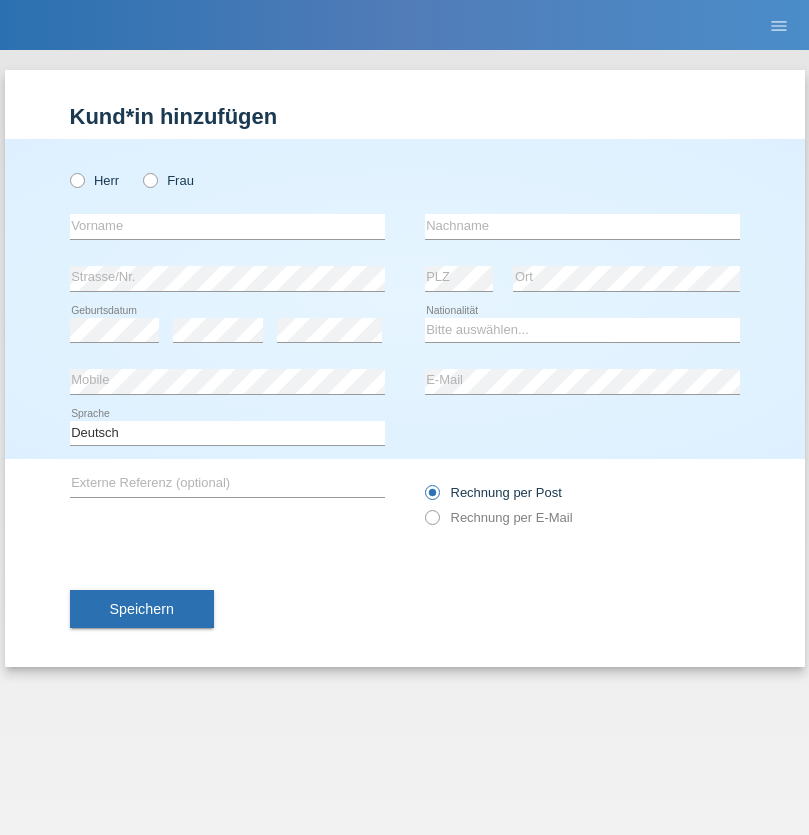 scroll, scrollTop: 0, scrollLeft: 0, axis: both 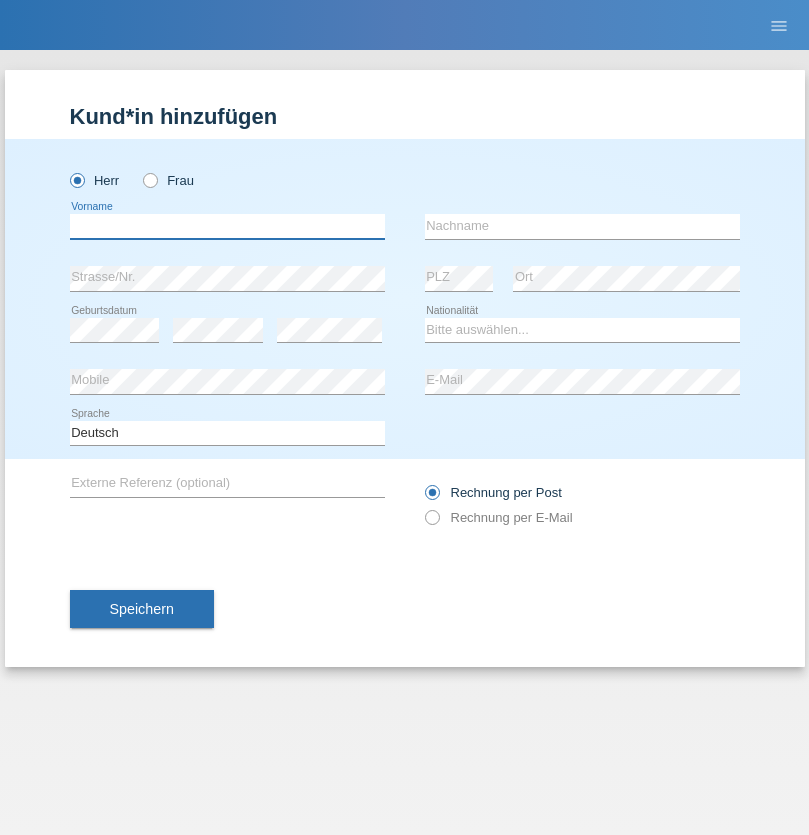 click at bounding box center (227, 226) 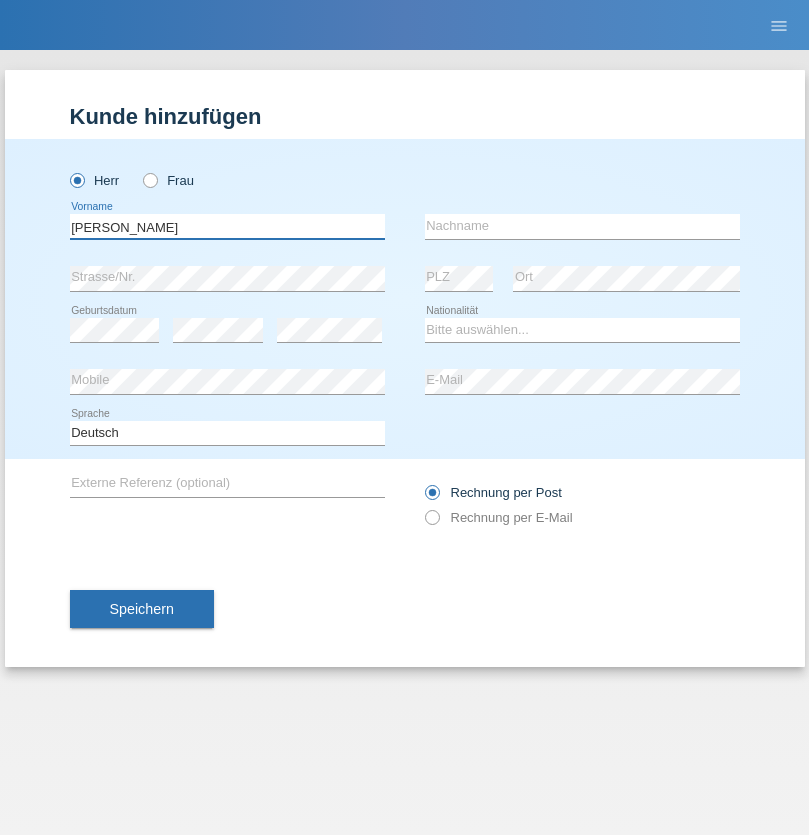 type on "Josip" 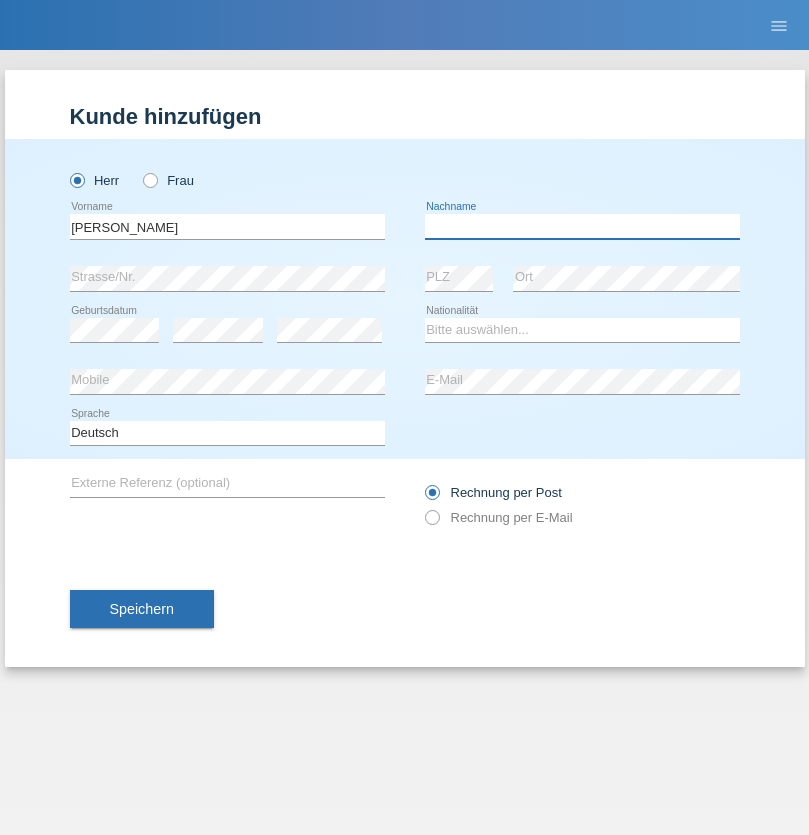 click at bounding box center [582, 226] 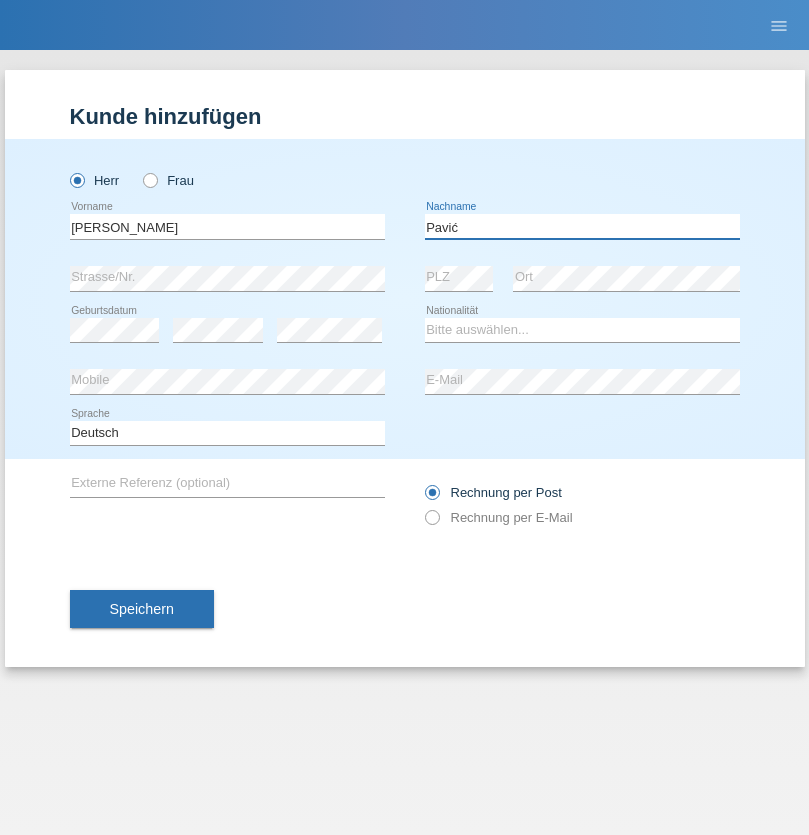 type on "Pavić" 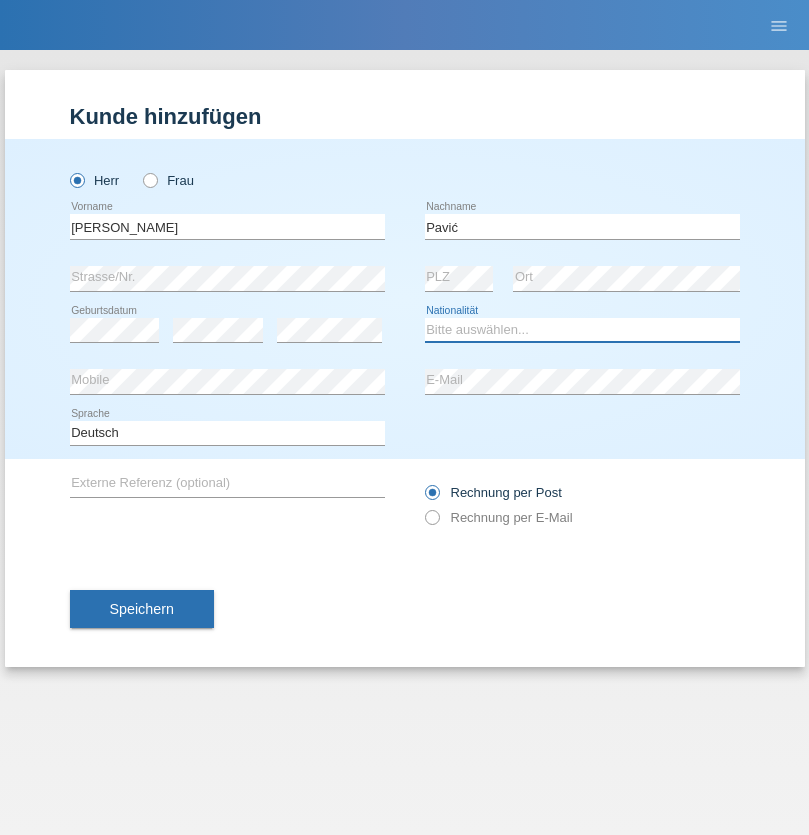 select on "HR" 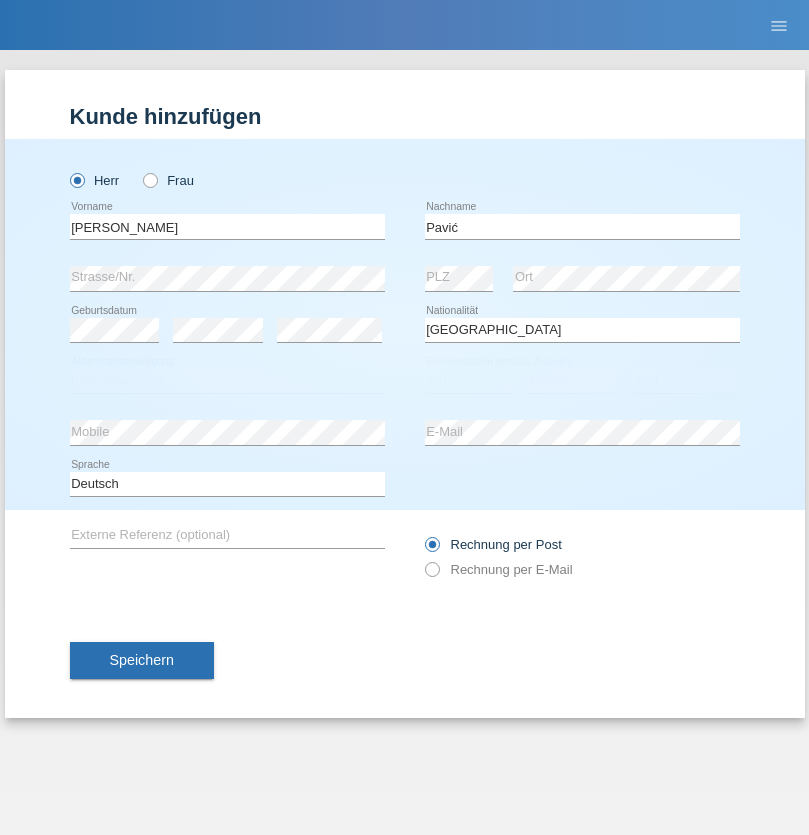 select on "C" 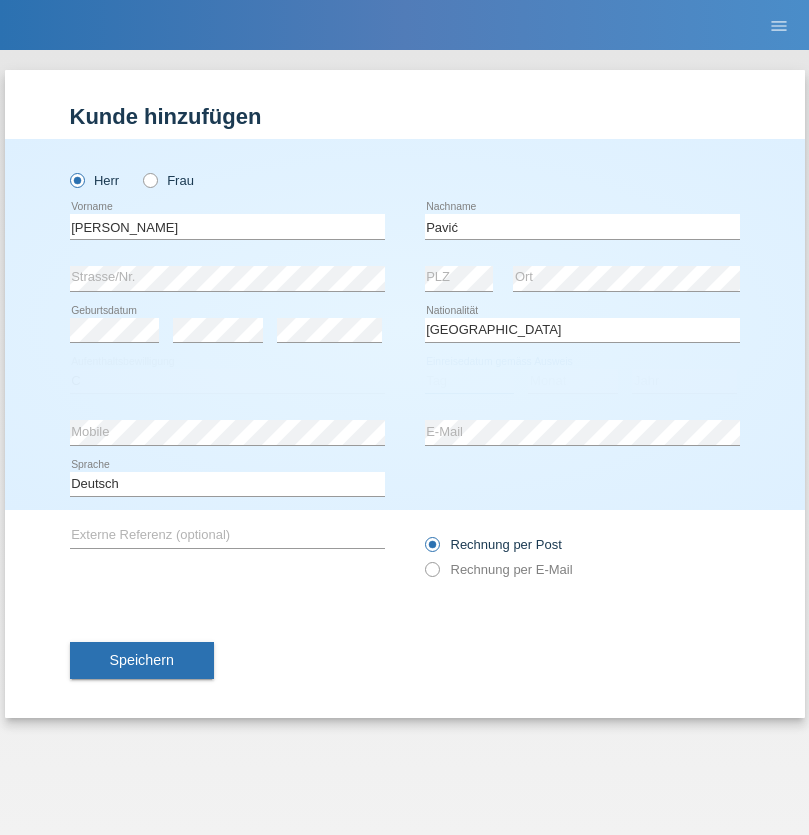 select on "21" 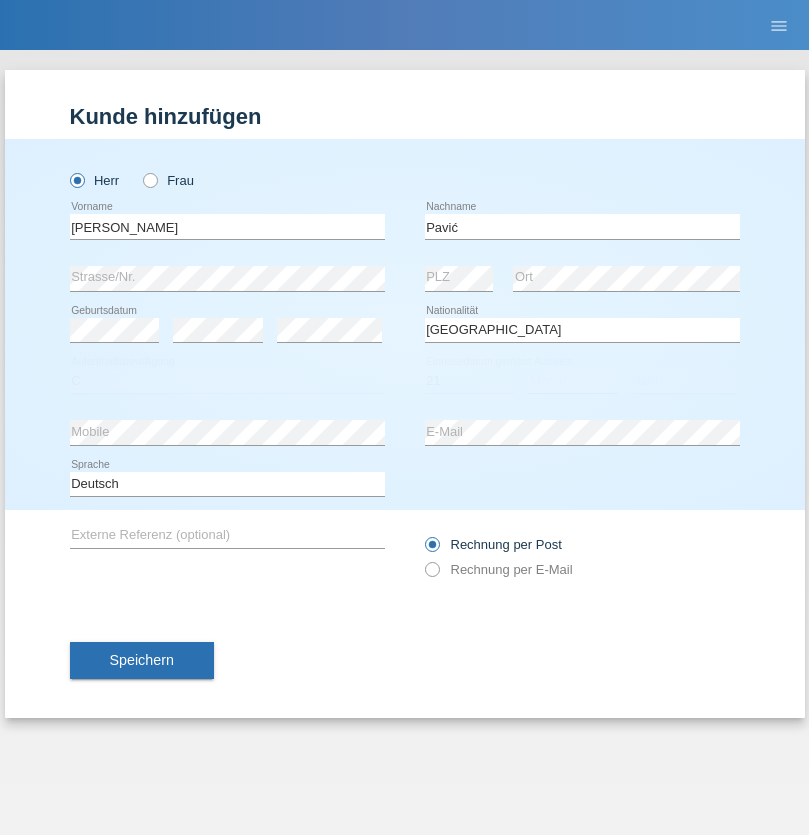 select on "04" 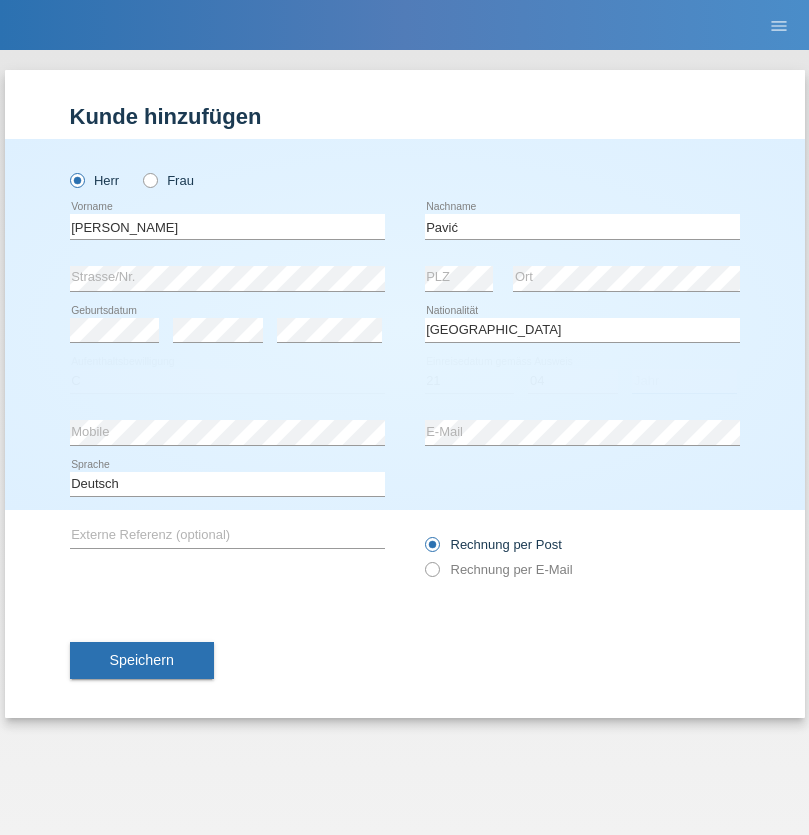 select on "2006" 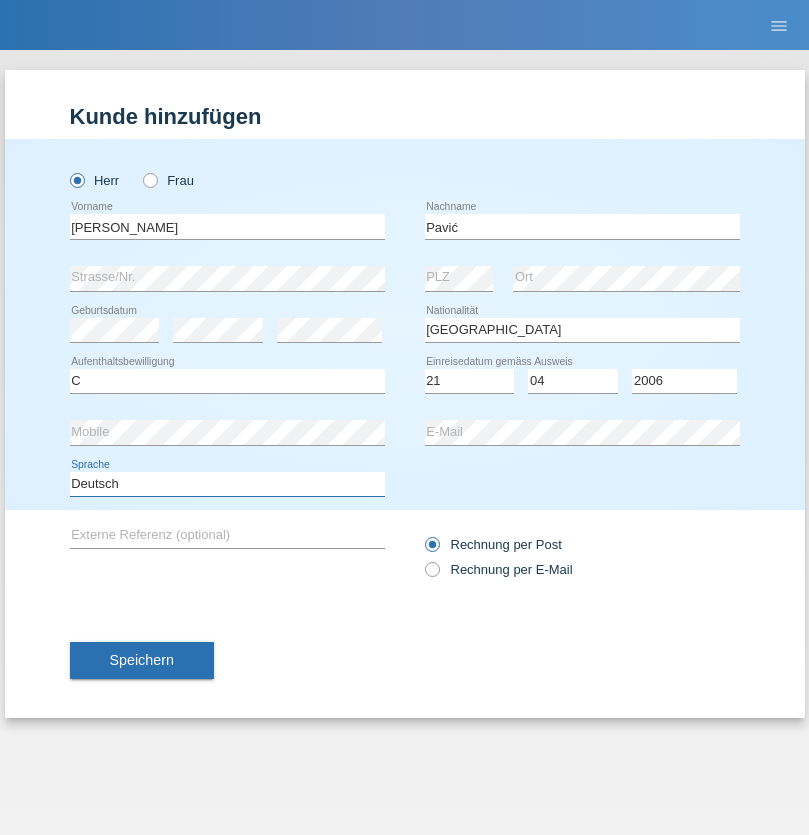 select on "en" 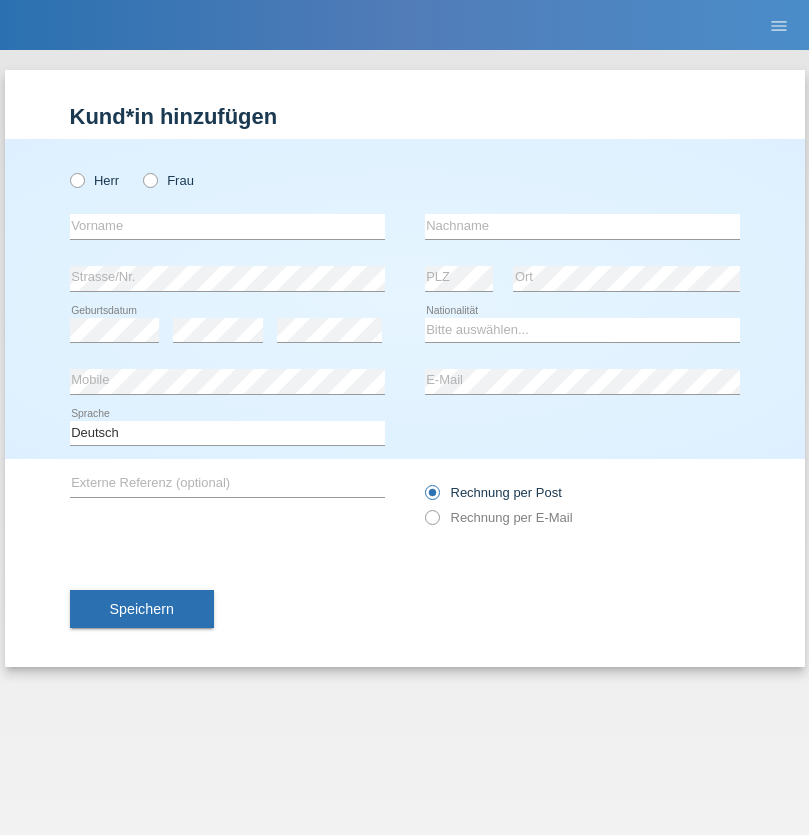 scroll, scrollTop: 0, scrollLeft: 0, axis: both 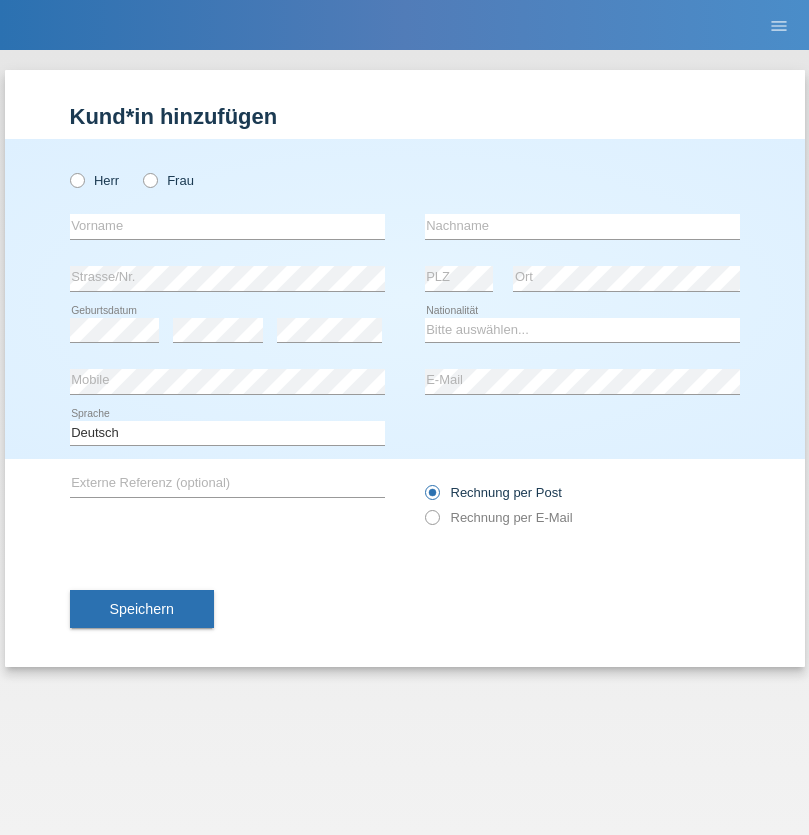 radio on "true" 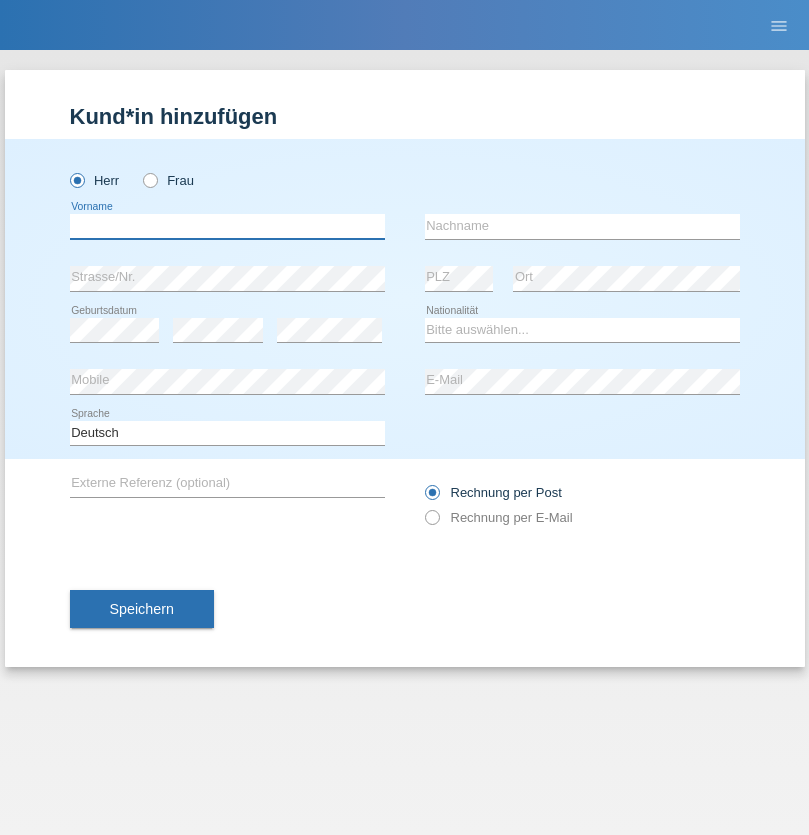 click at bounding box center (227, 226) 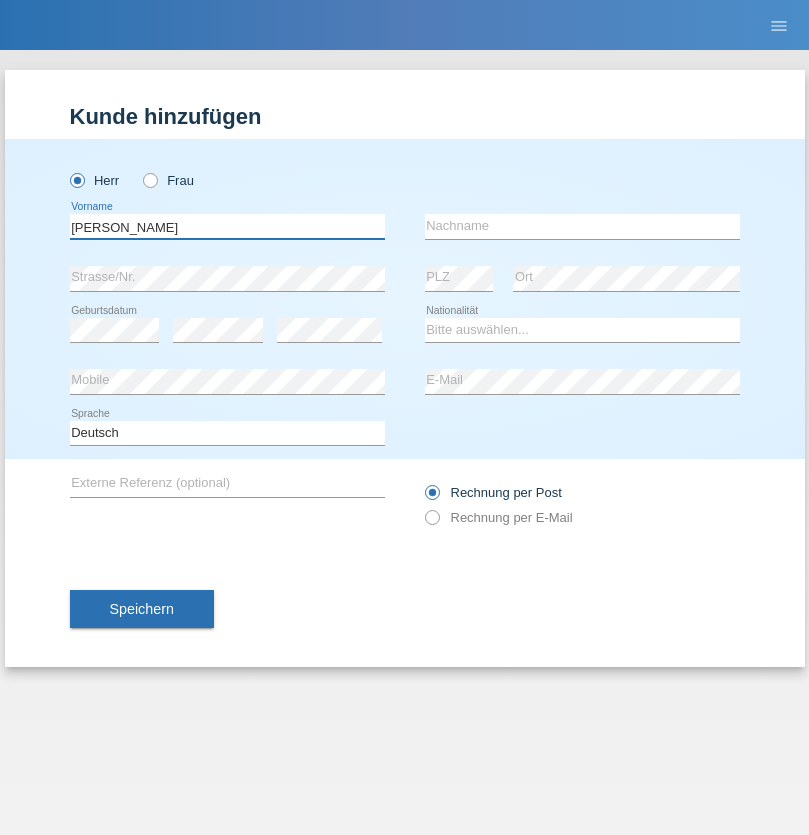 type on "[PERSON_NAME]" 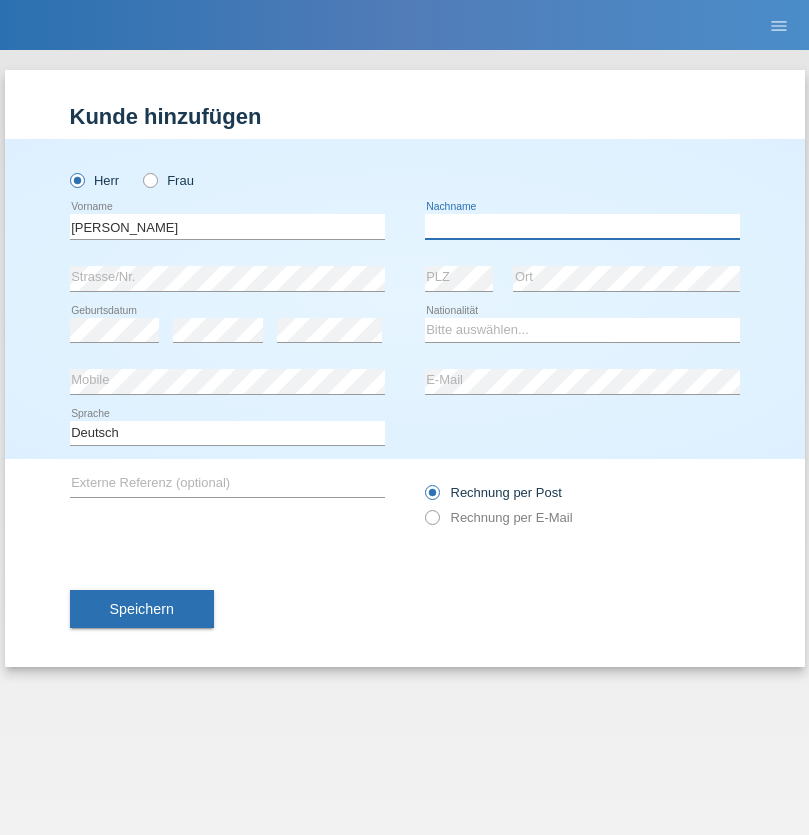 click at bounding box center (582, 226) 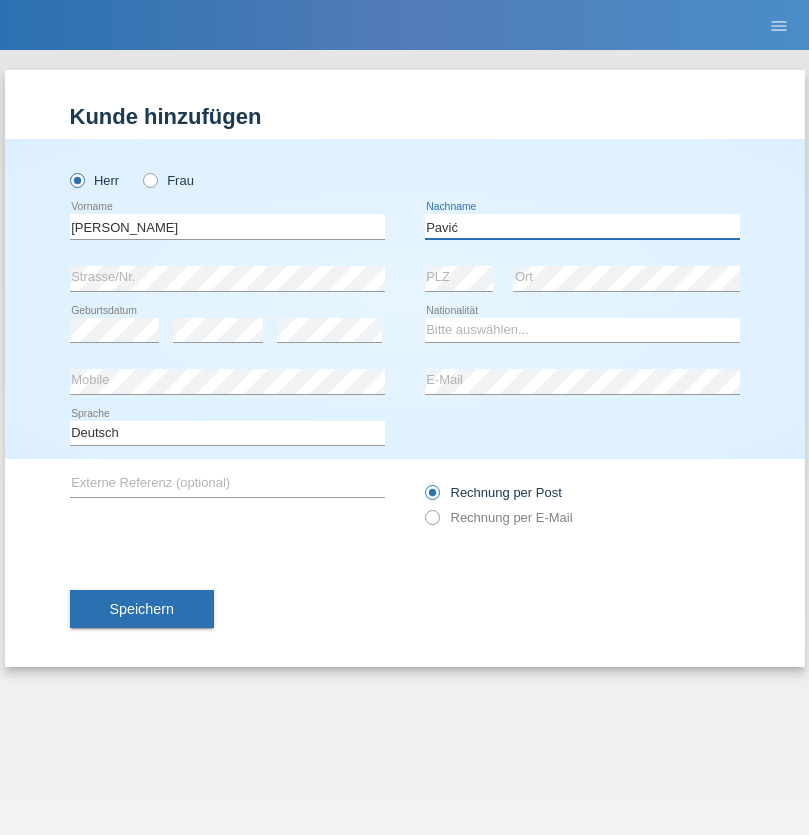 type on "Pavić" 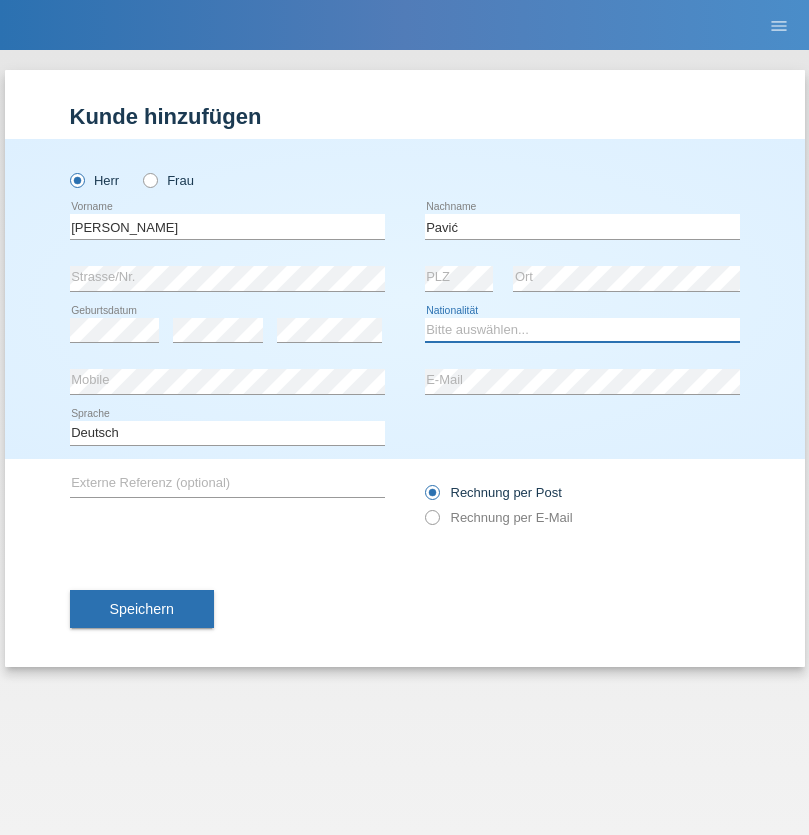 select on "HR" 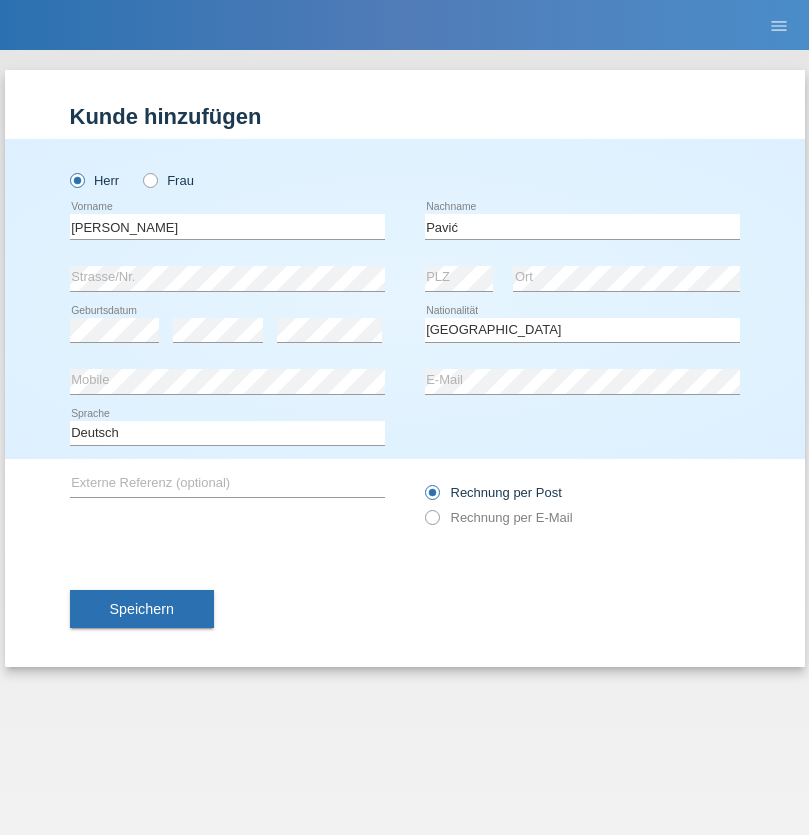 select on "C" 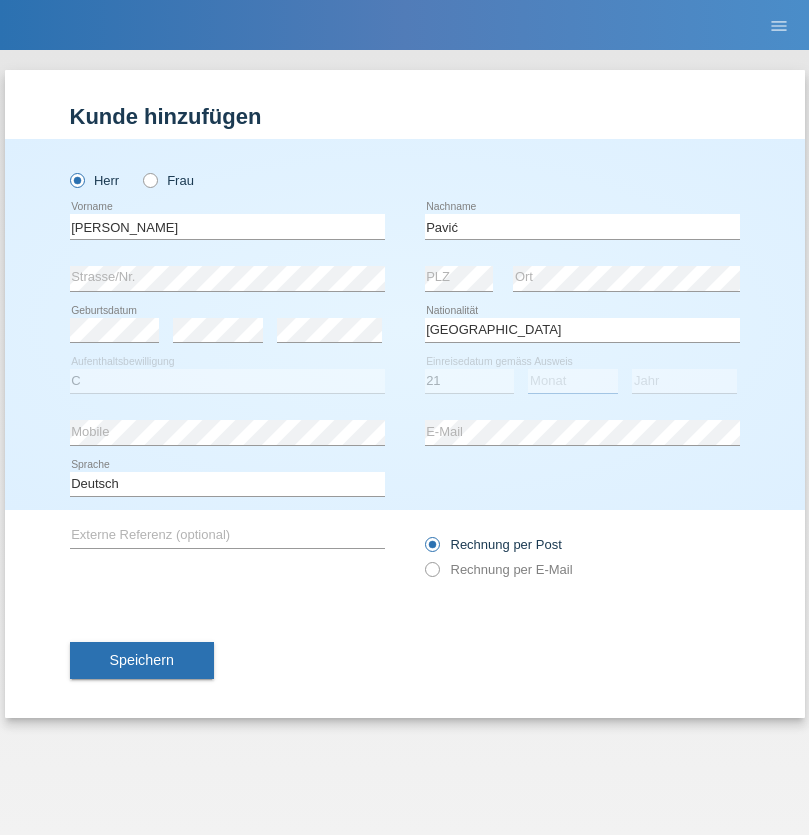 select on "04" 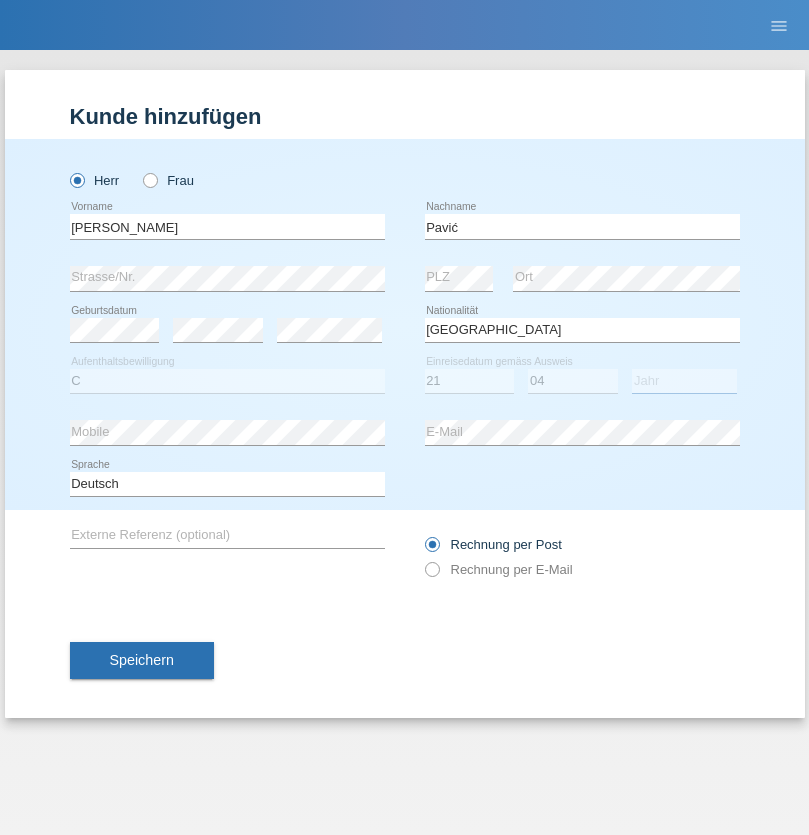 select on "2006" 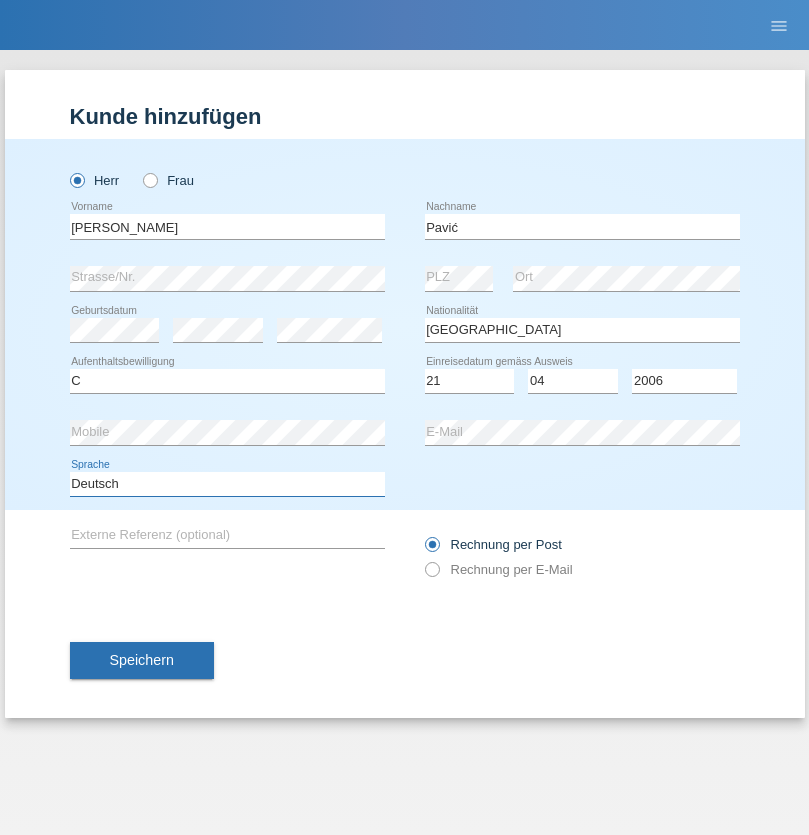 select on "en" 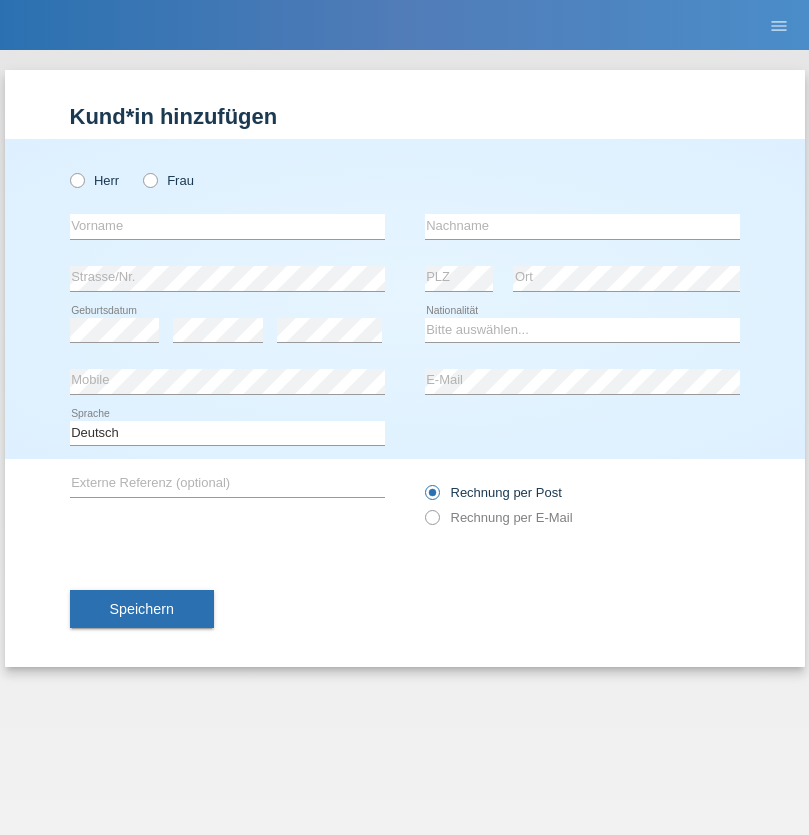 scroll, scrollTop: 0, scrollLeft: 0, axis: both 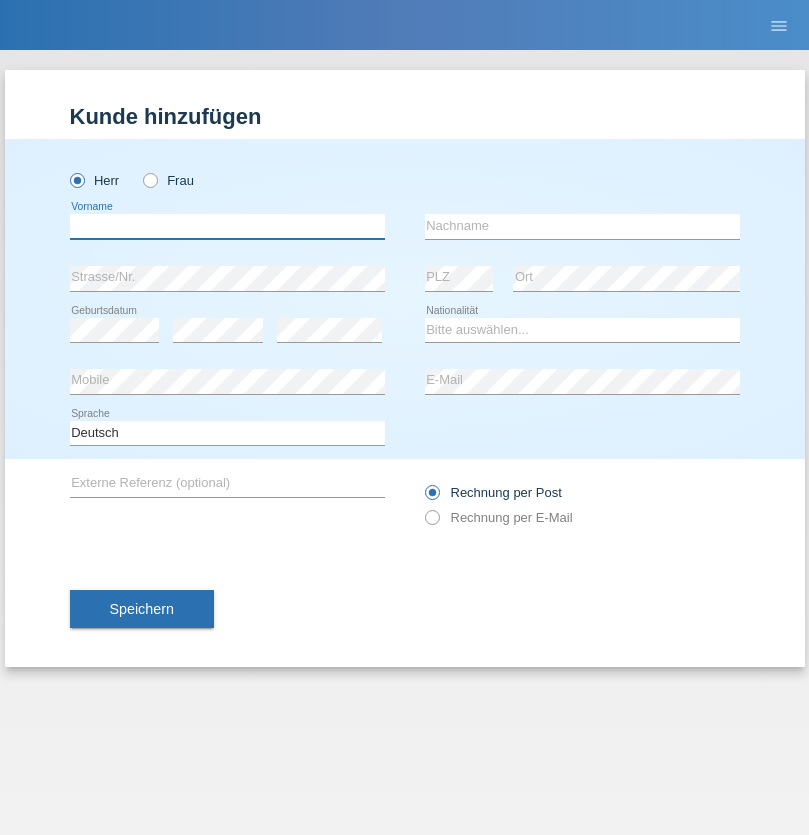click at bounding box center [227, 226] 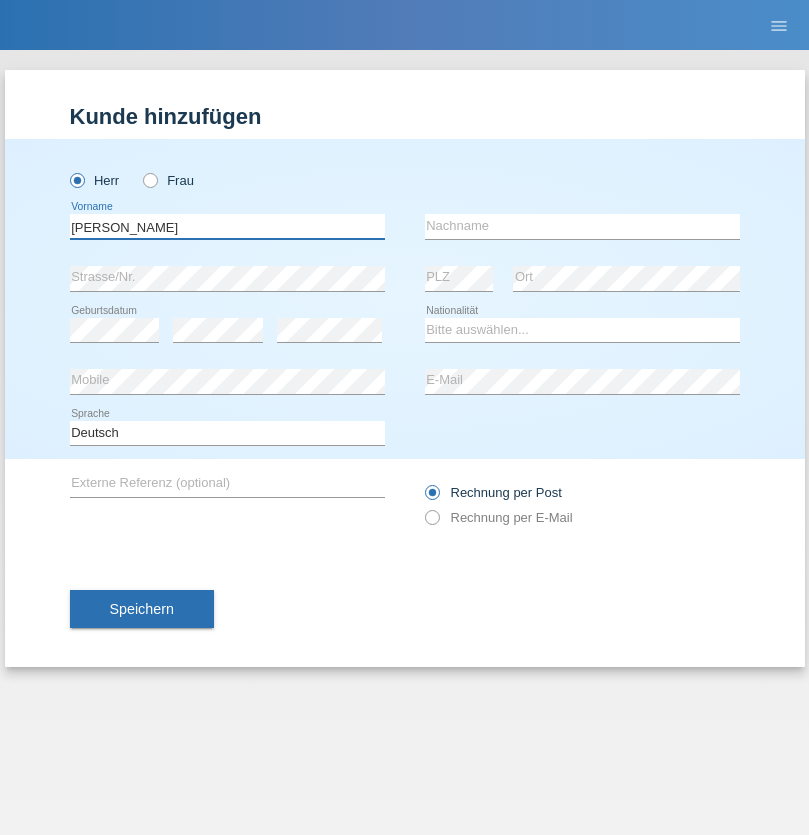 type on "Artur" 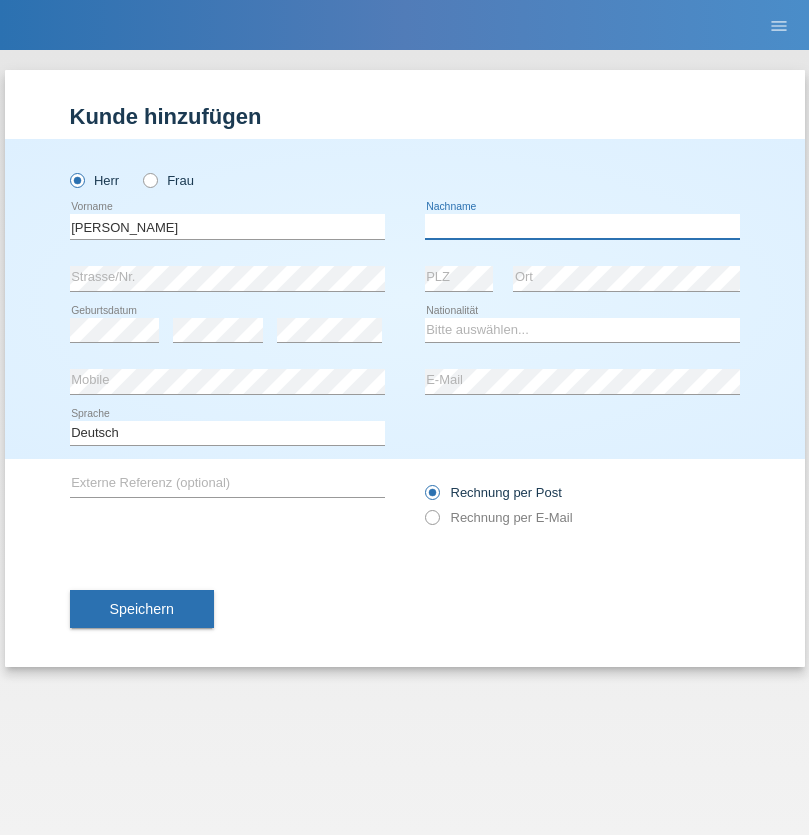 click at bounding box center [582, 226] 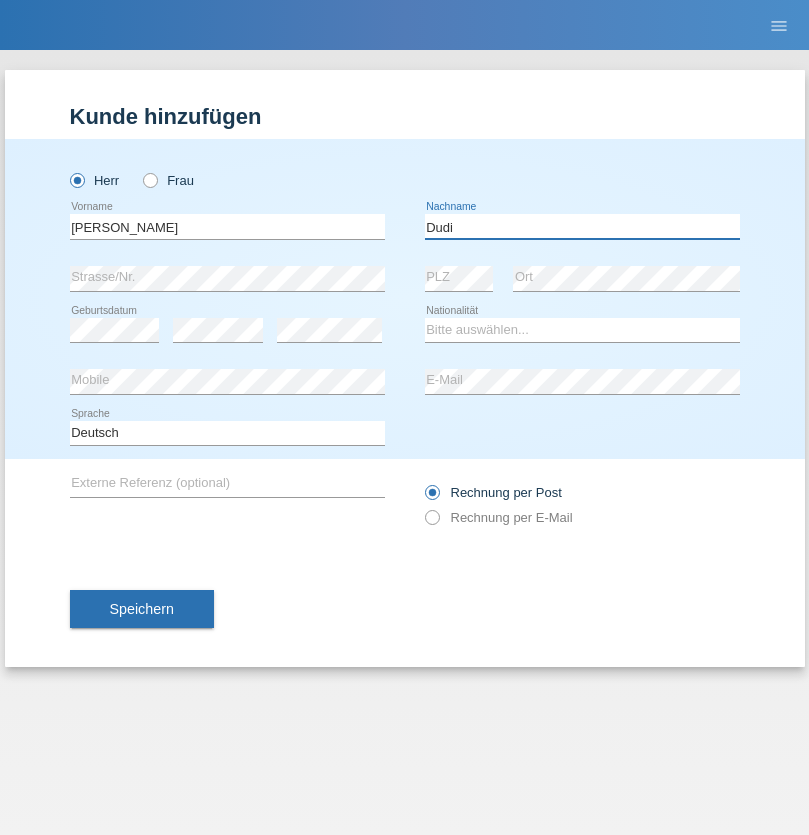 type on "Dudi" 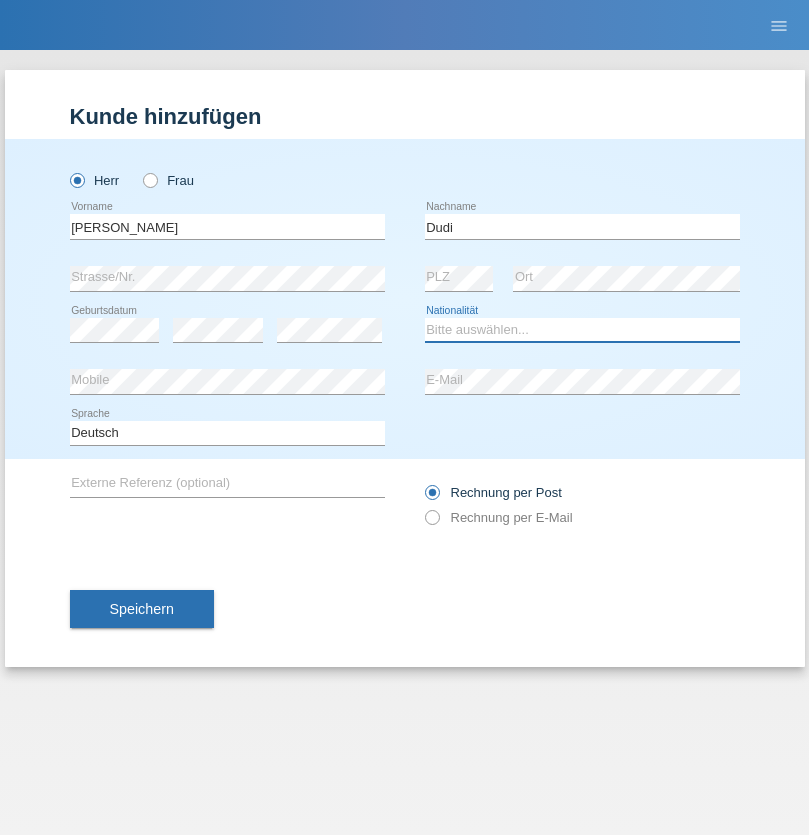 select on "SK" 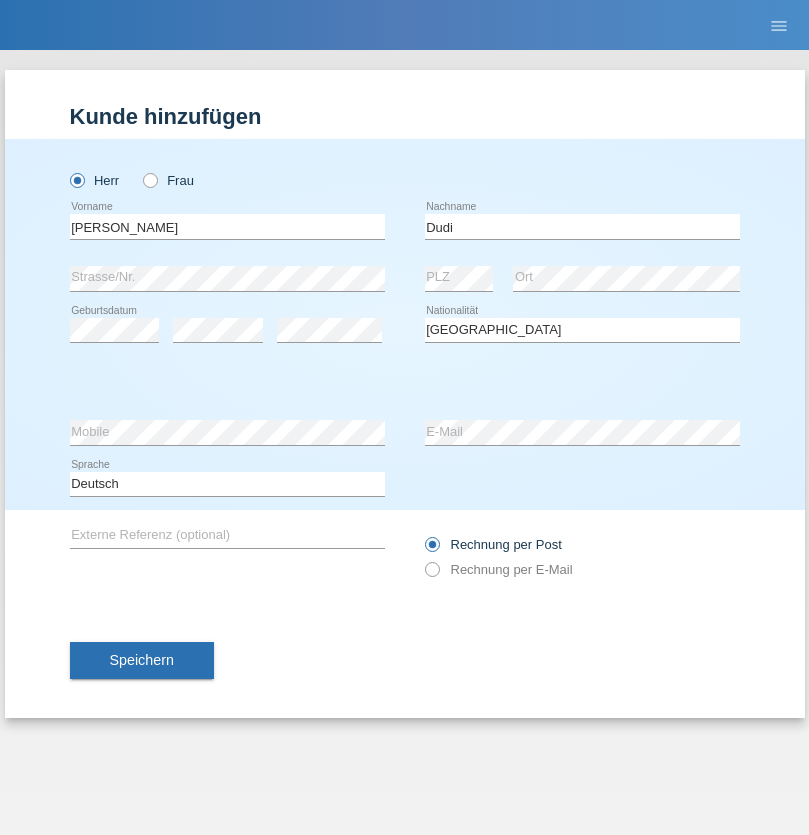 select on "C" 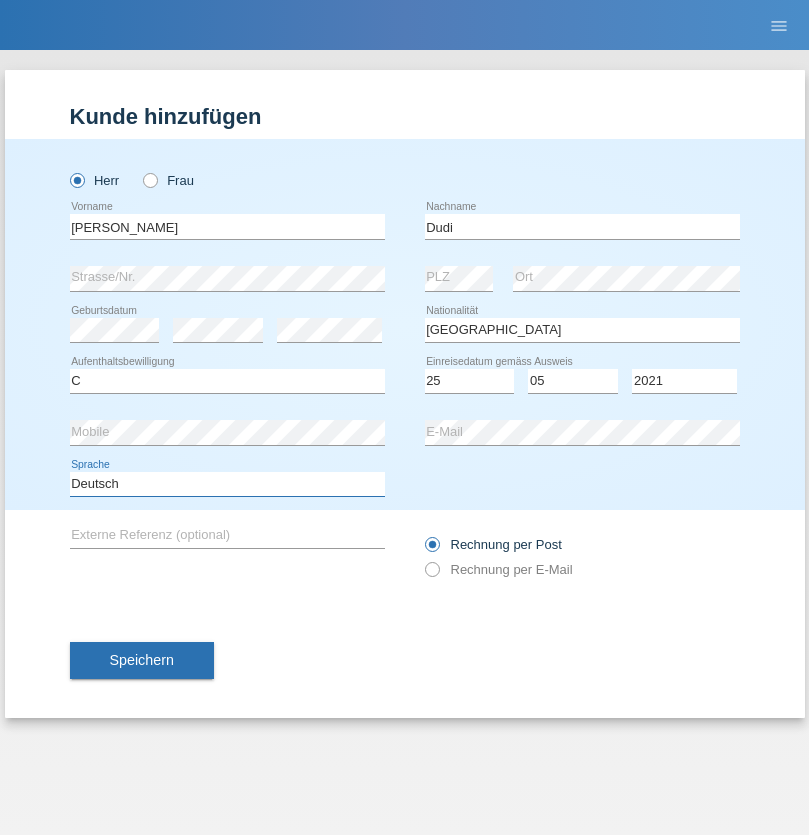 select on "en" 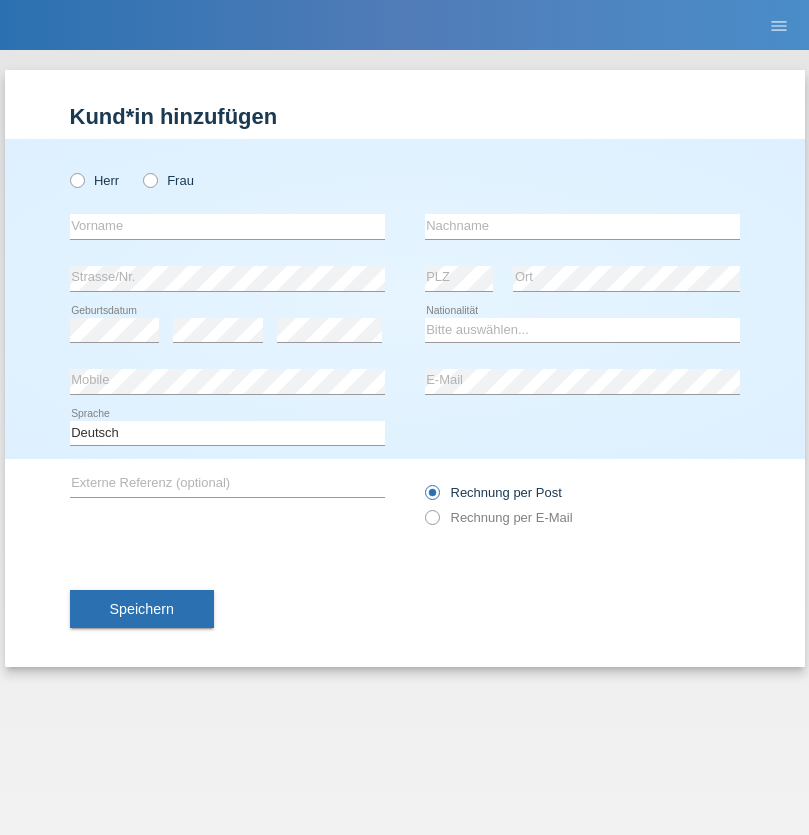 scroll, scrollTop: 0, scrollLeft: 0, axis: both 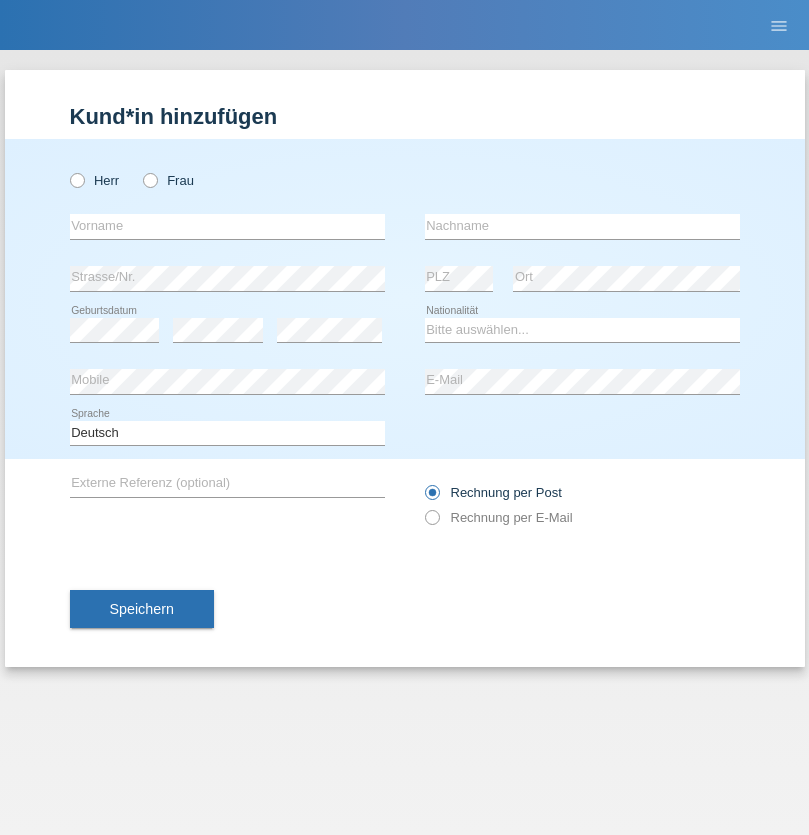 radio on "true" 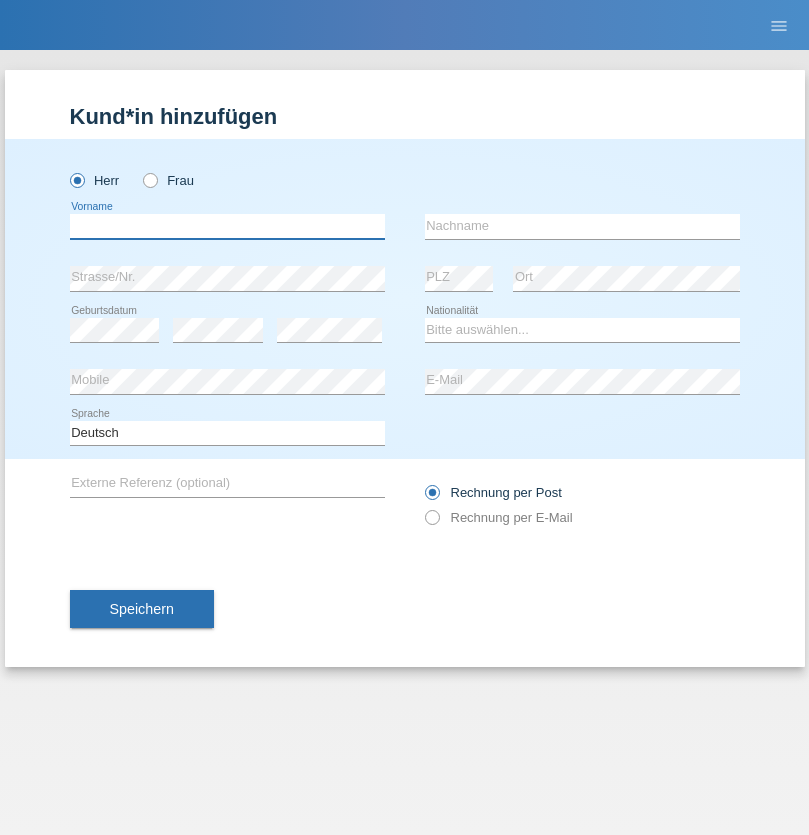 click at bounding box center [227, 226] 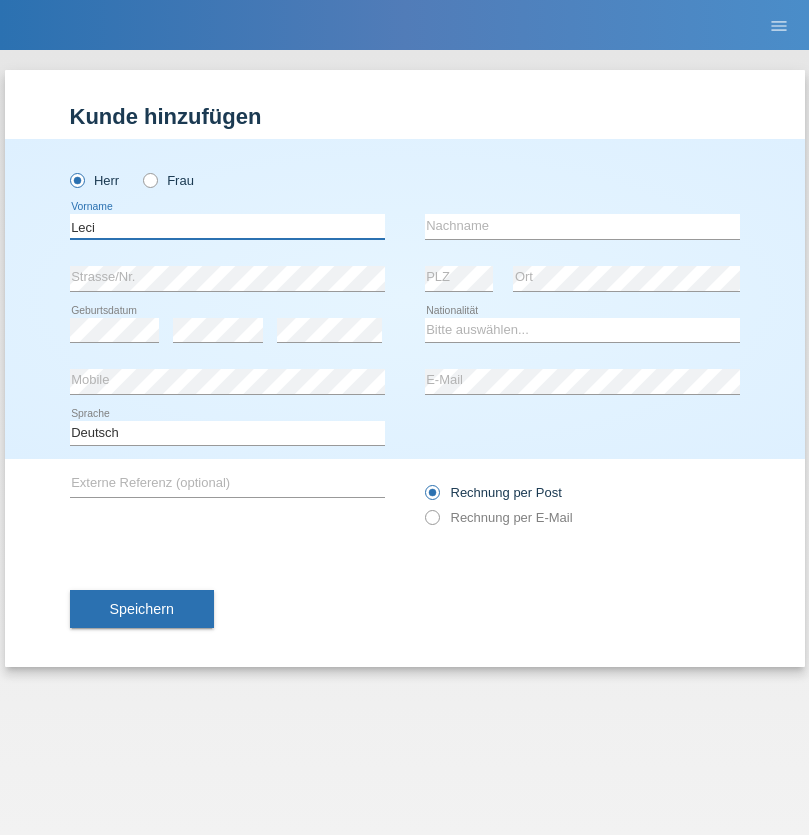 type on "Leci" 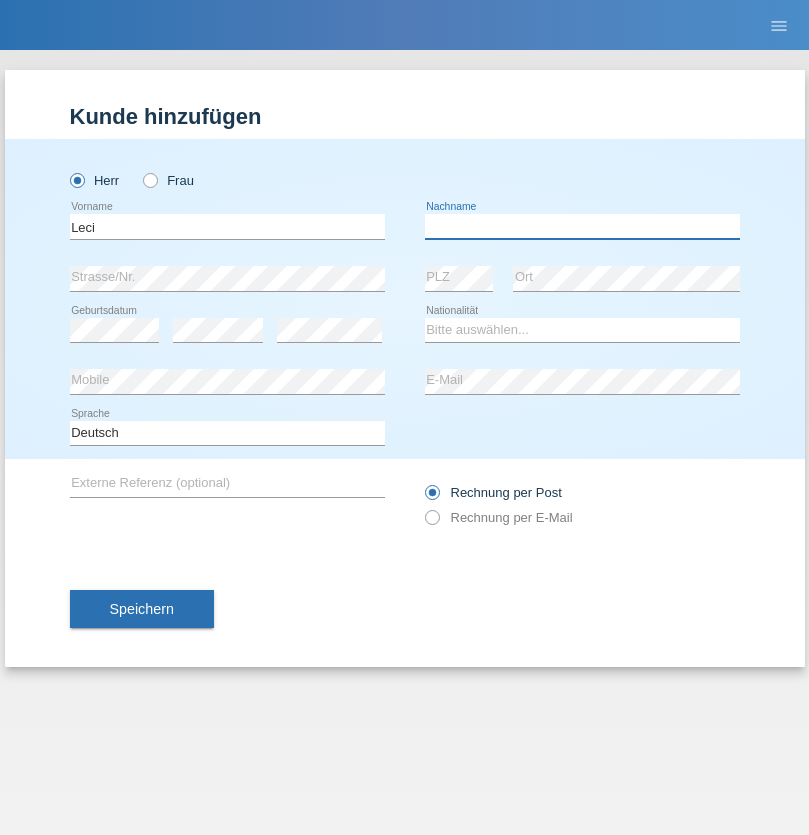click at bounding box center (582, 226) 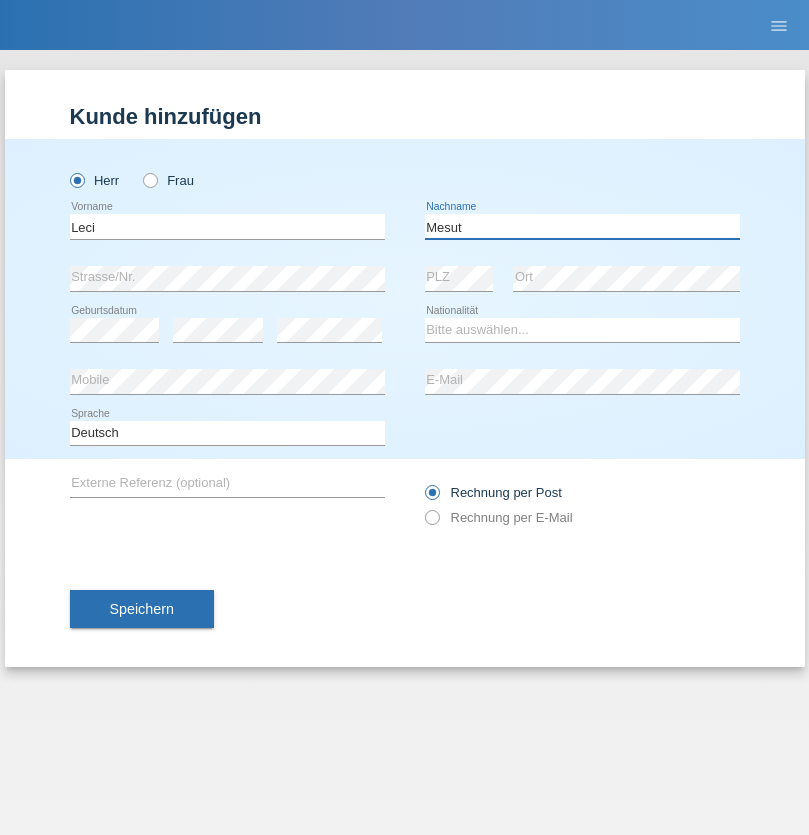 type on "Mesut" 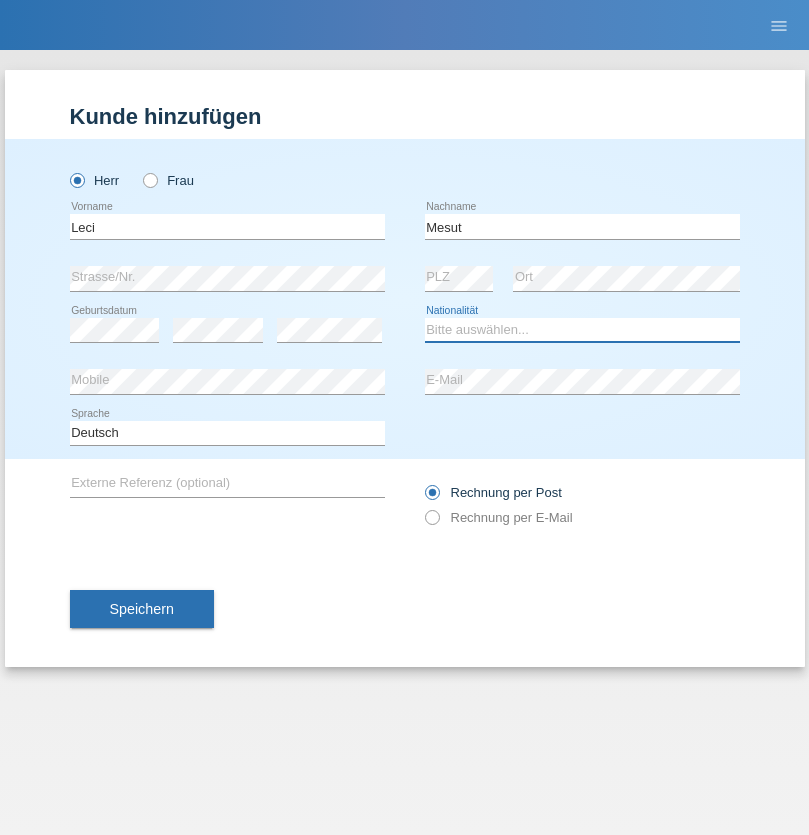 select on "XK" 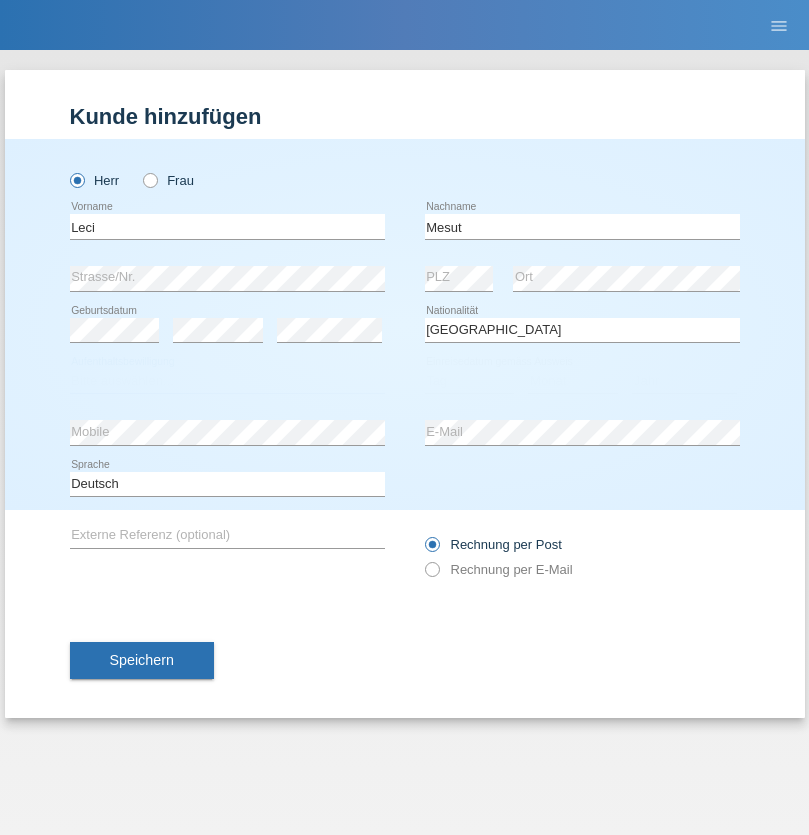 select on "C" 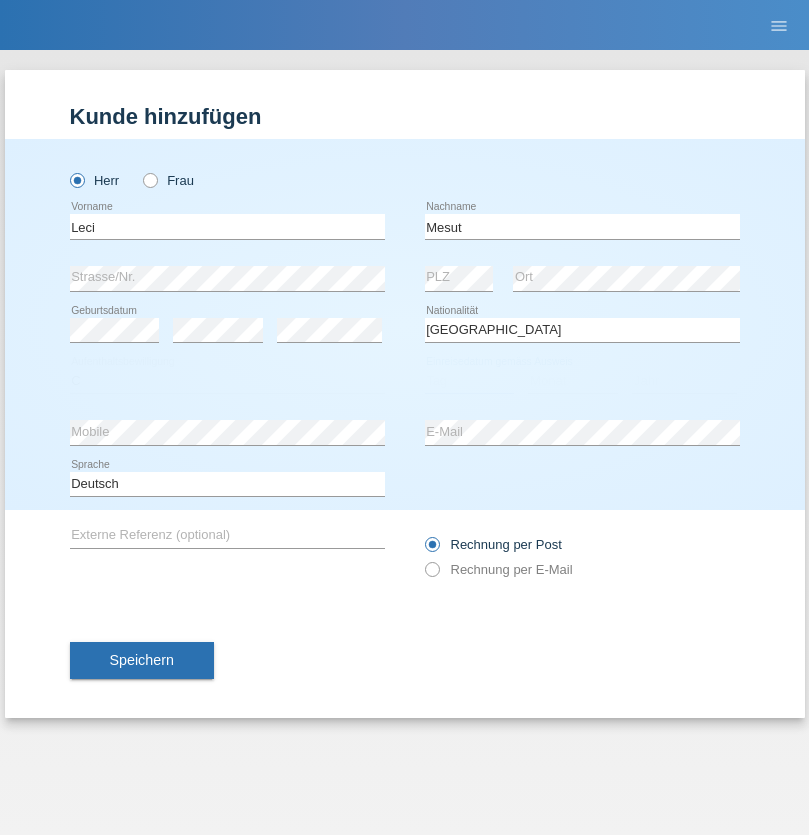 select on "12" 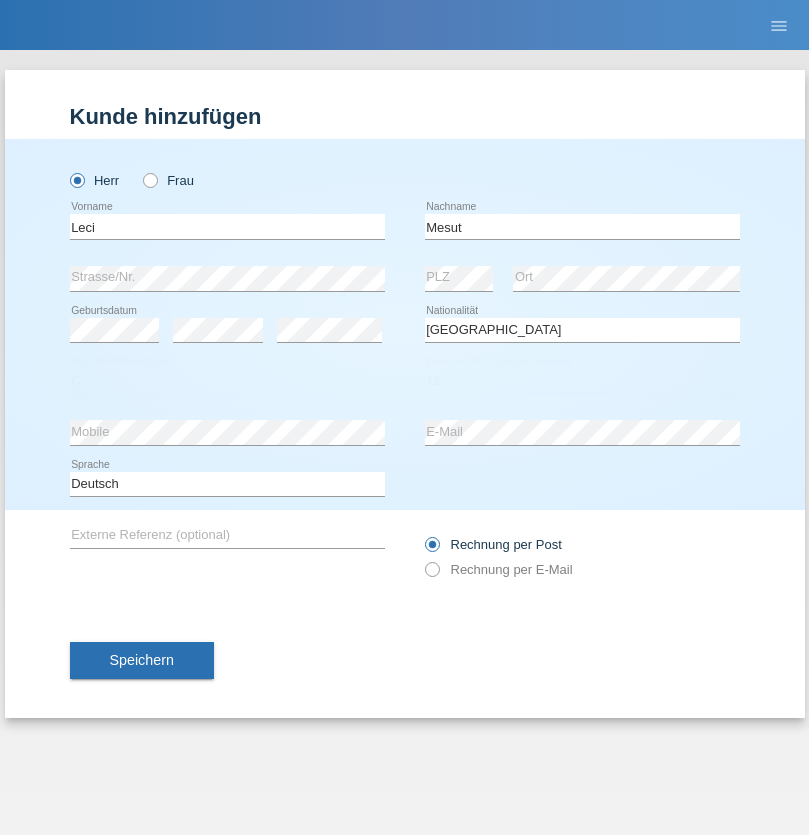 select on "07" 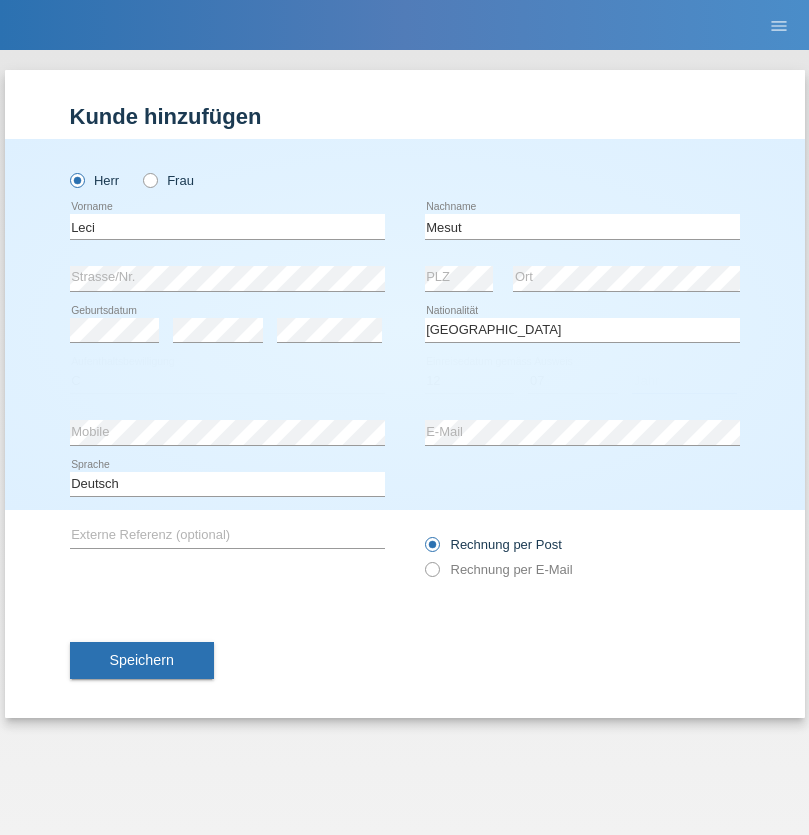 select on "2021" 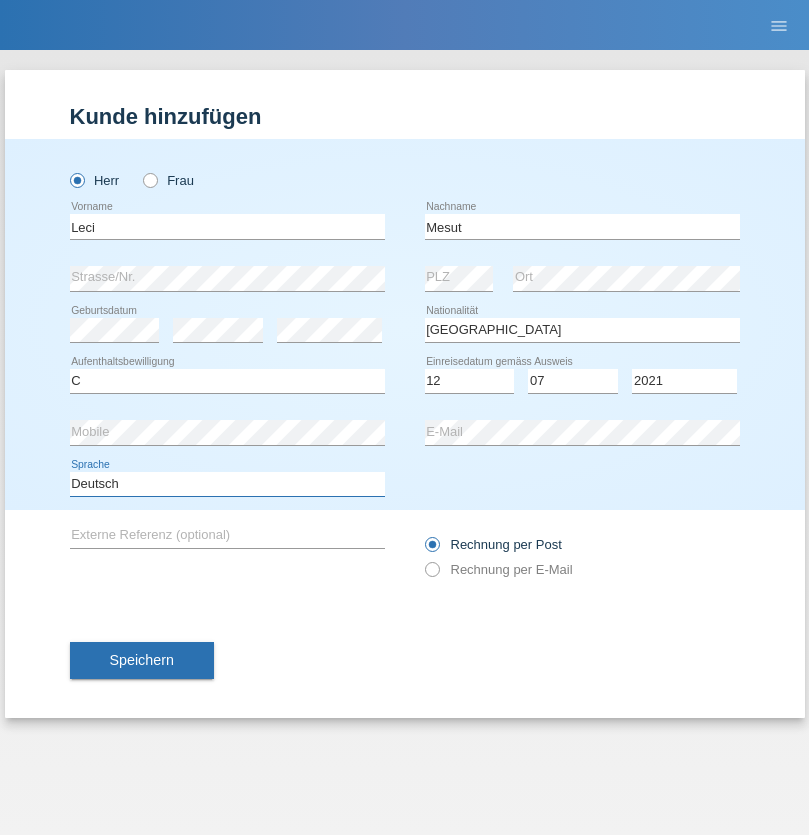 select on "en" 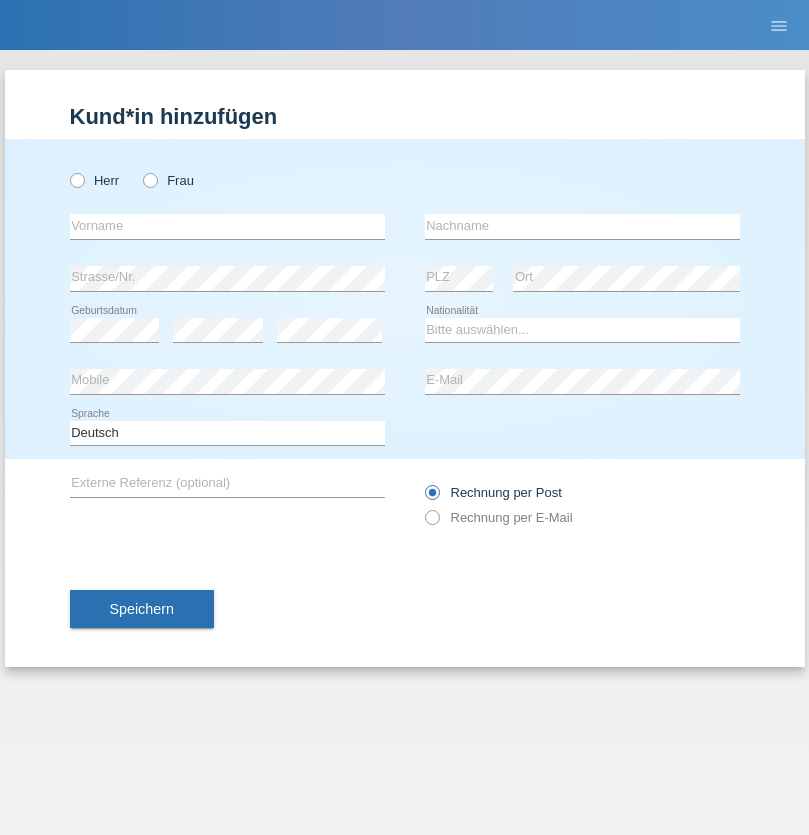scroll, scrollTop: 0, scrollLeft: 0, axis: both 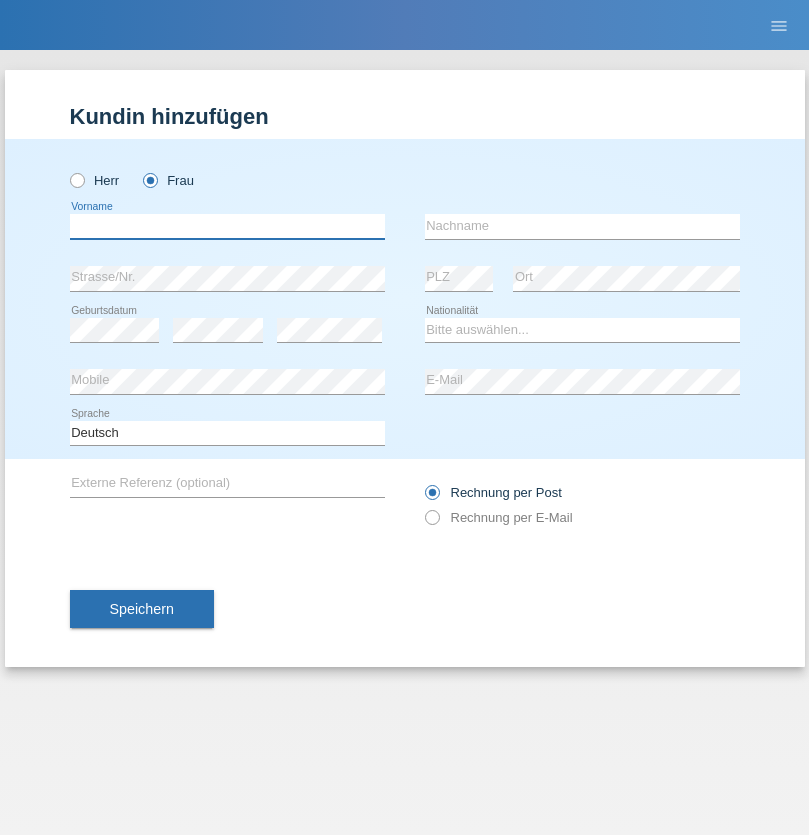click at bounding box center (227, 226) 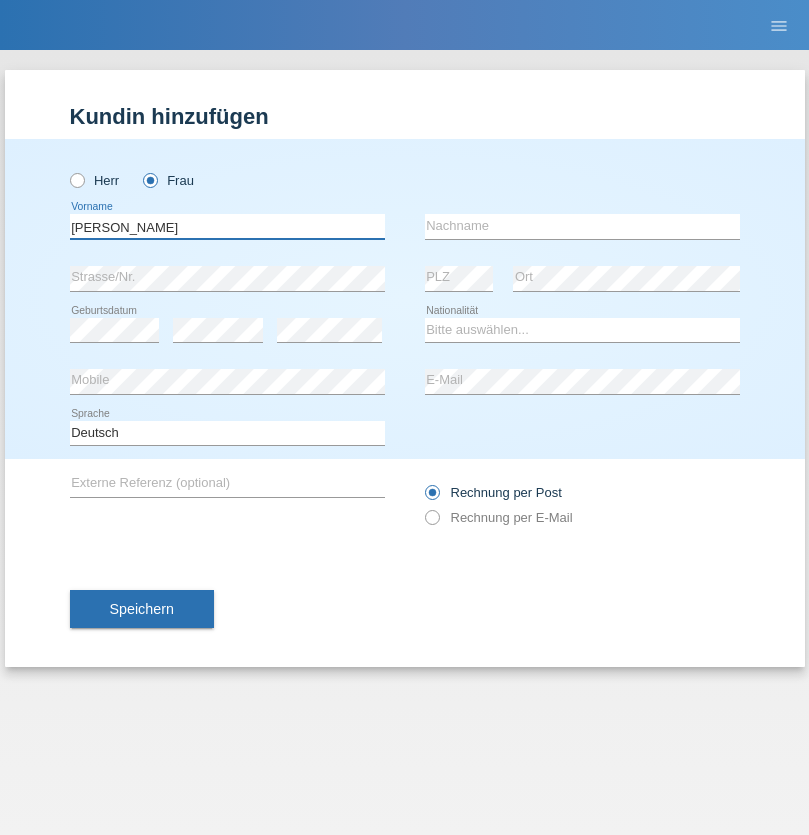 type on "[PERSON_NAME]" 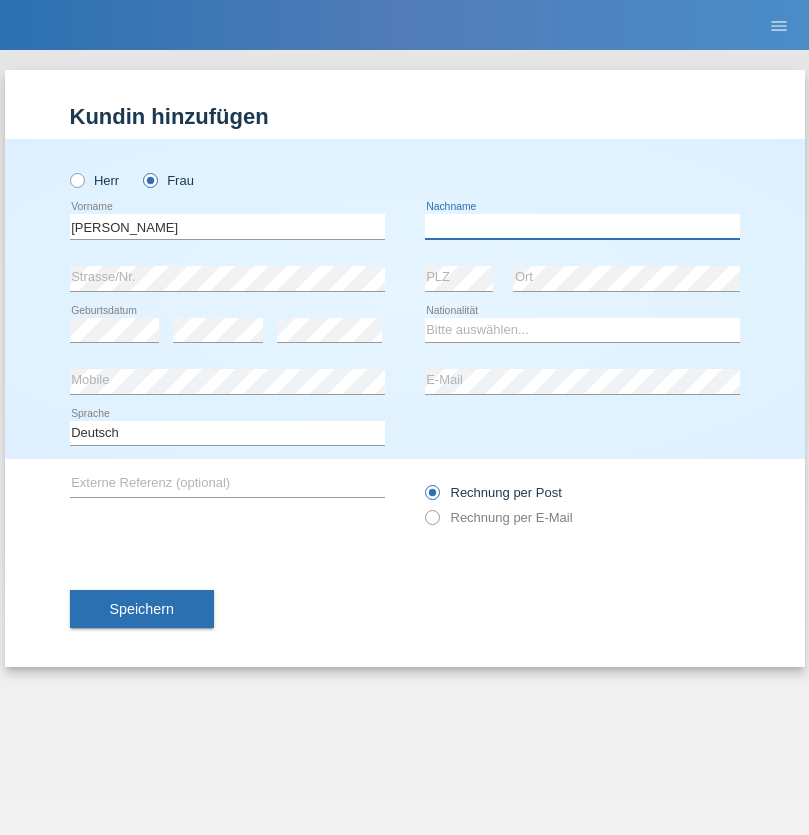 click at bounding box center [582, 226] 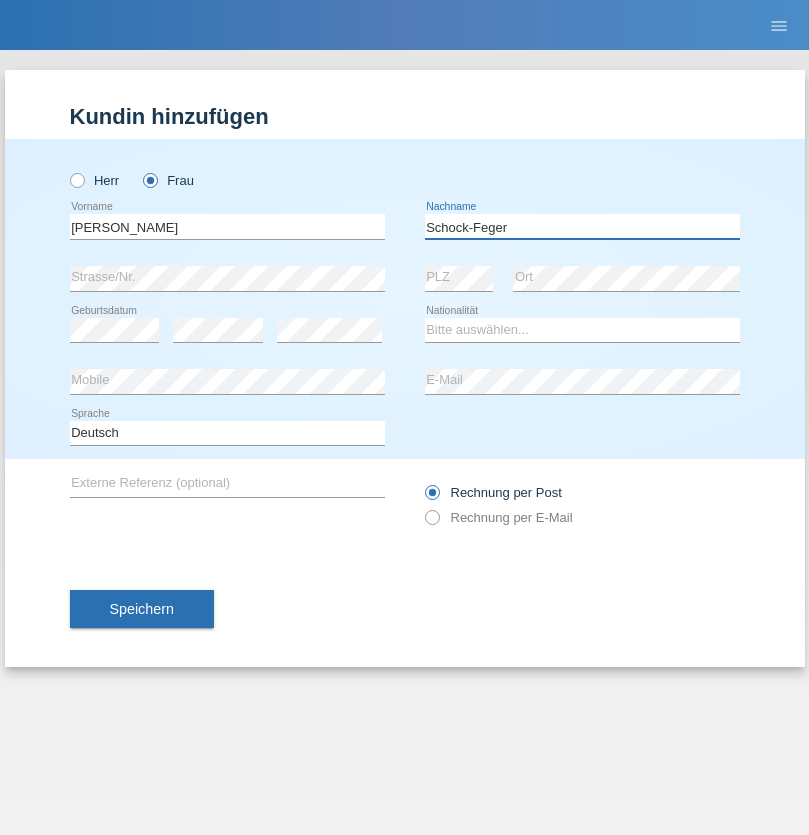 type on "Schock-Feger" 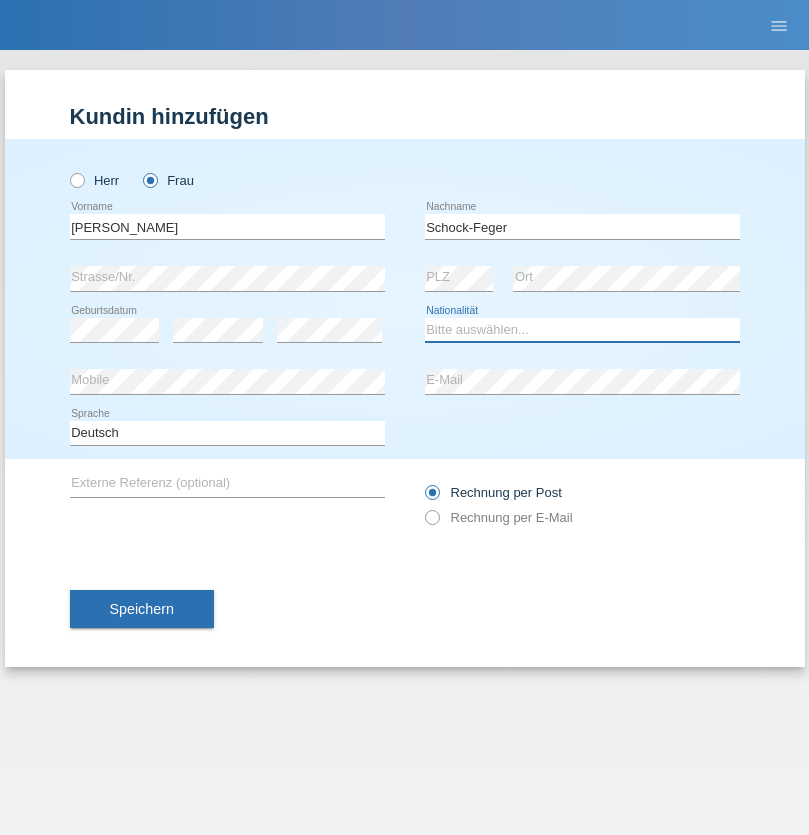 select on "CH" 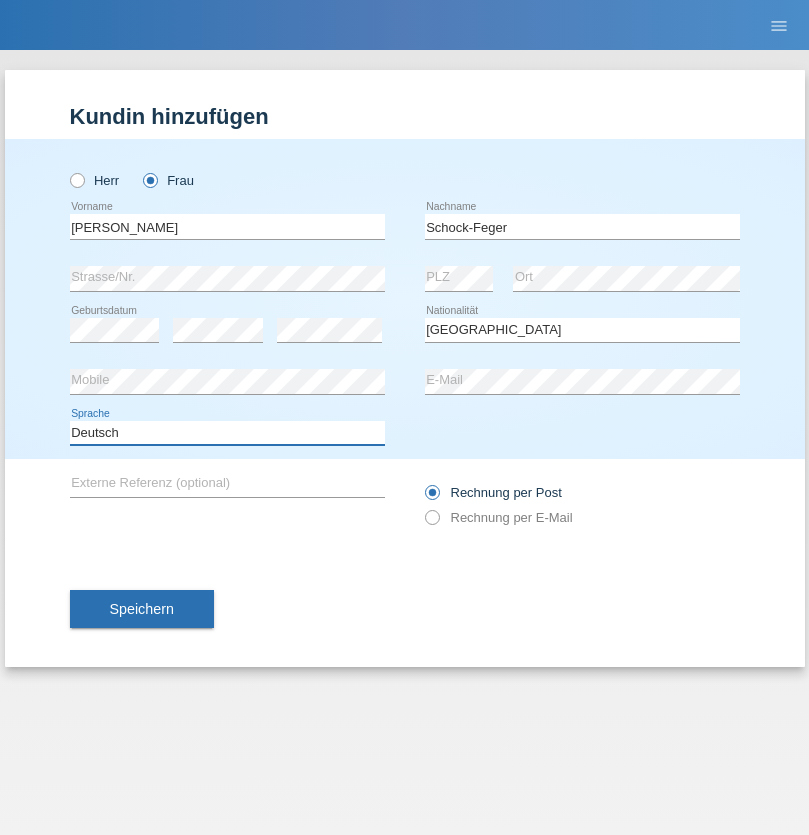 select on "en" 